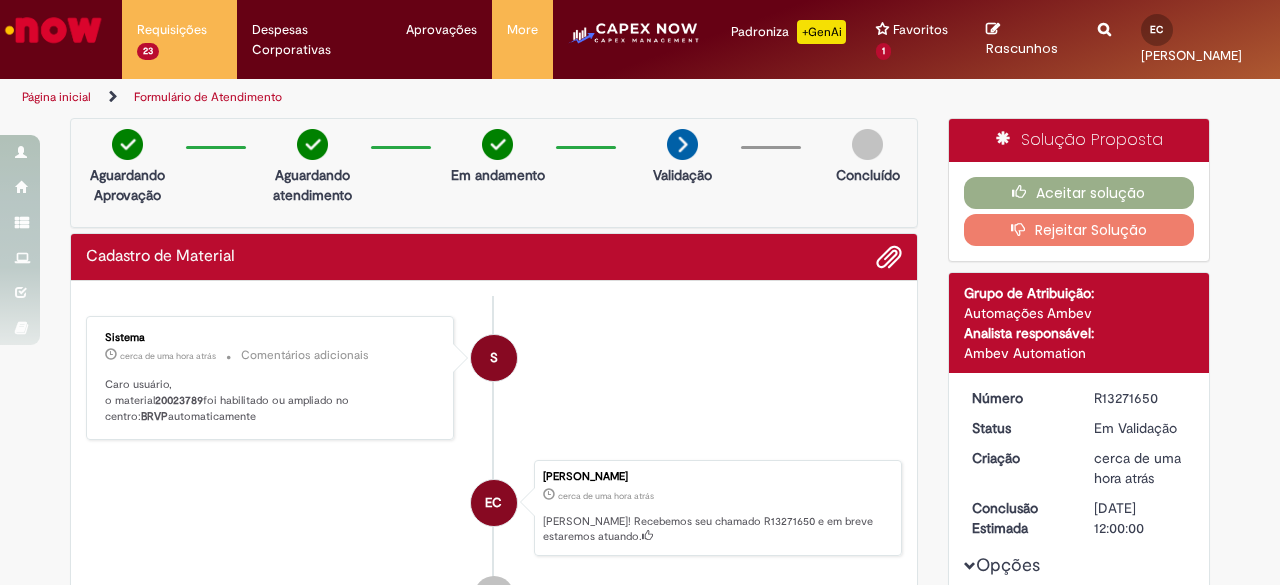 scroll, scrollTop: 0, scrollLeft: 0, axis: both 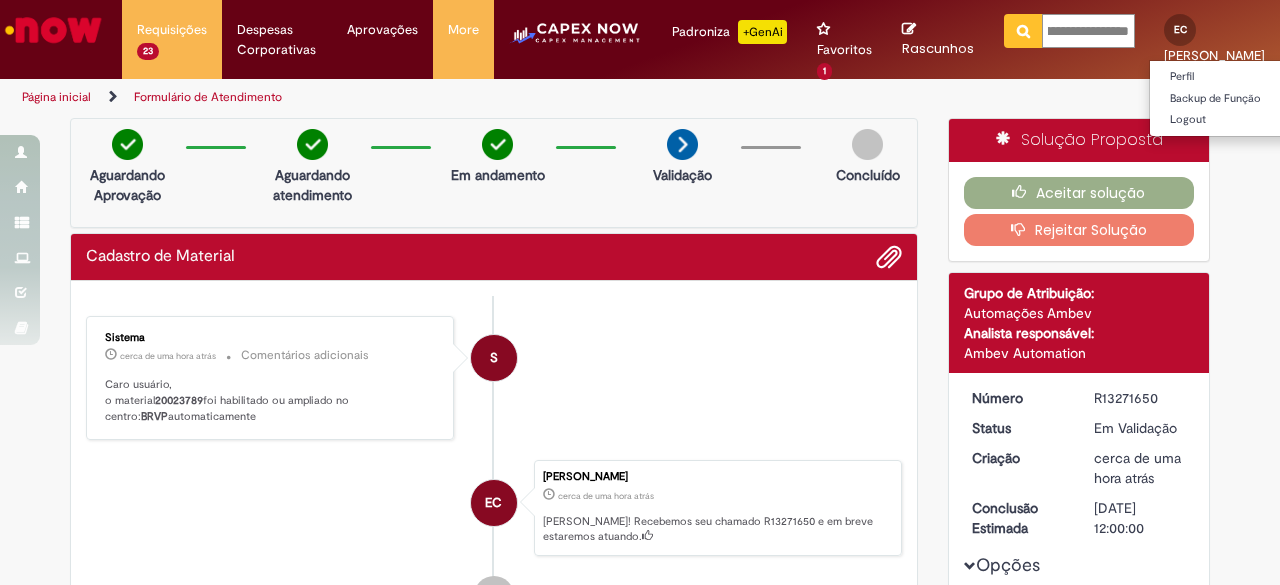 drag, startPoint x: 1033, startPoint y: 34, endPoint x: 1186, endPoint y: 42, distance: 153.20901 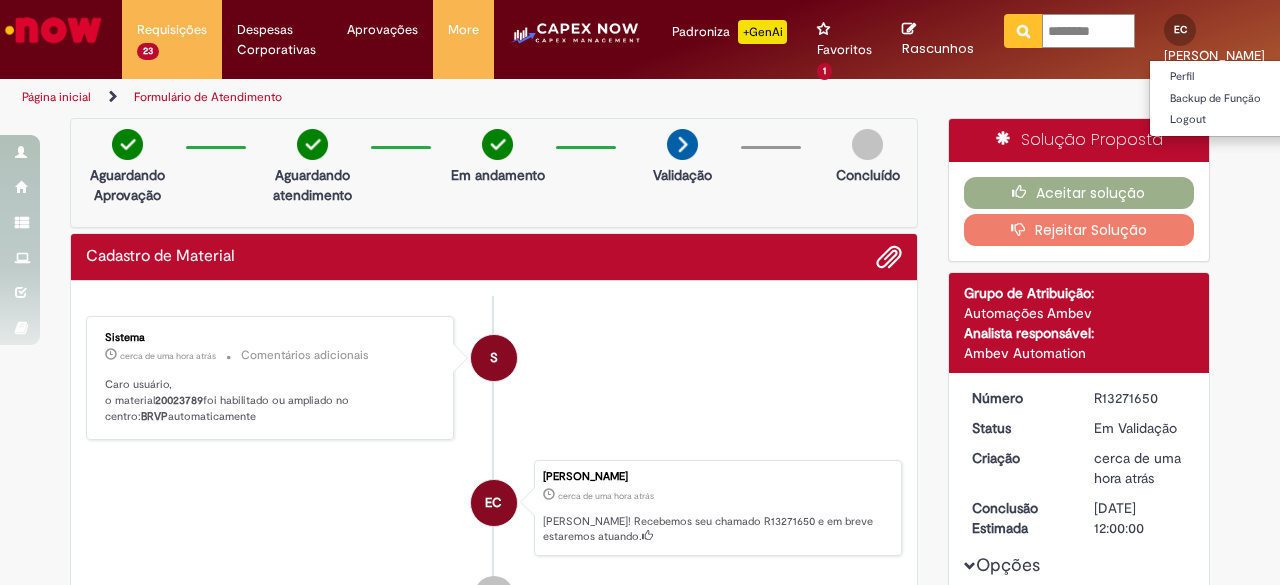 scroll, scrollTop: 0, scrollLeft: 0, axis: both 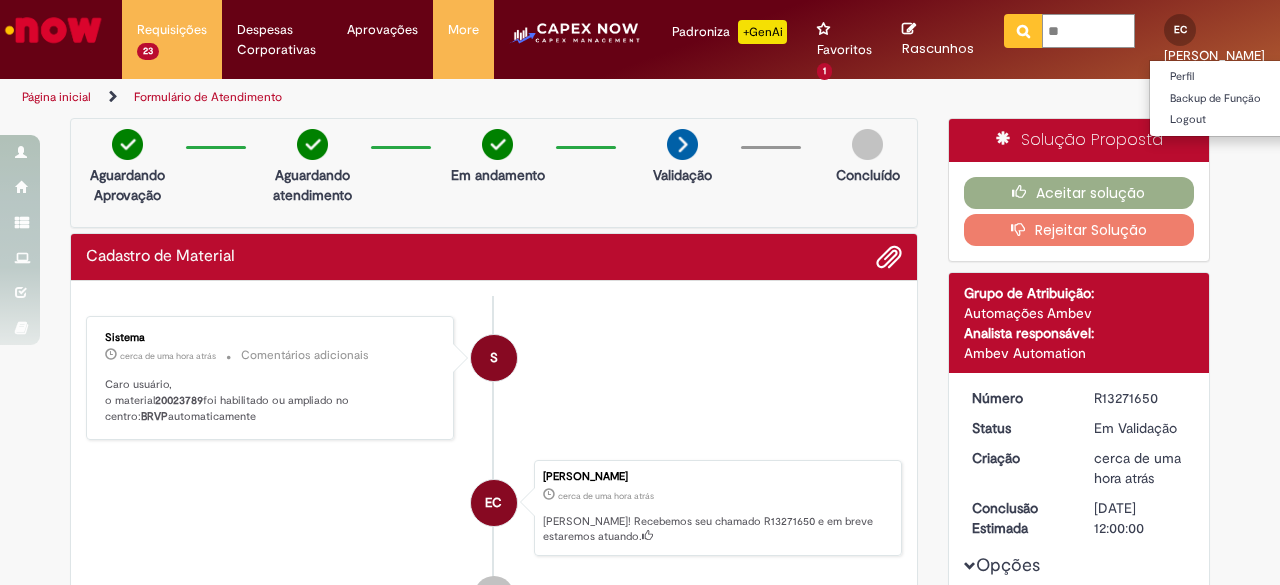 type on "*" 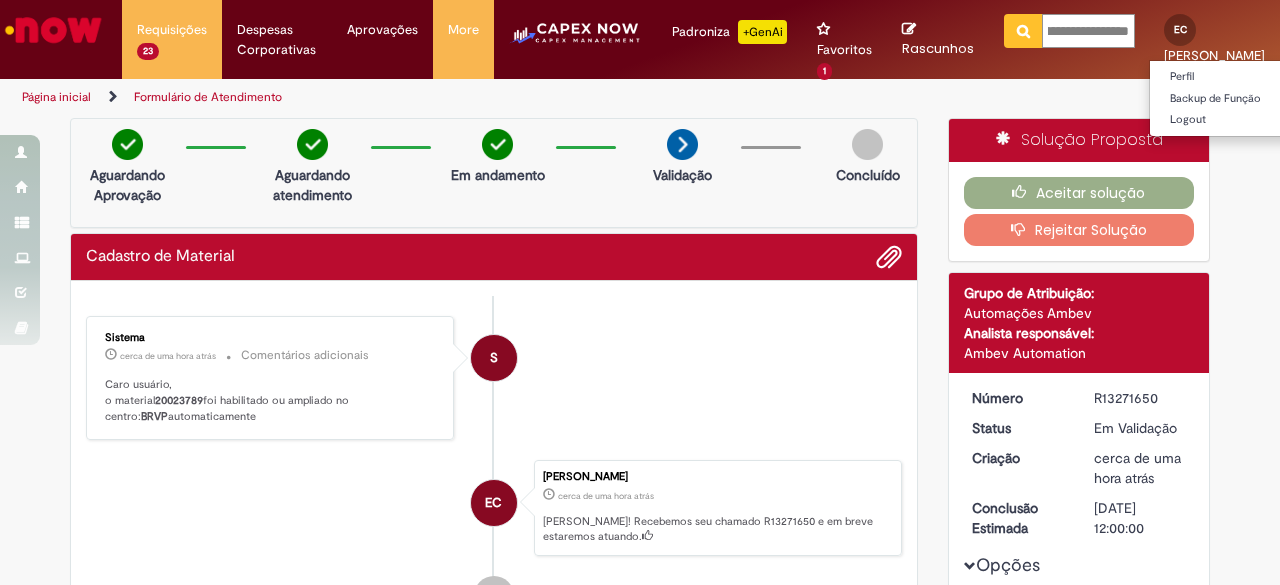 type on "**********" 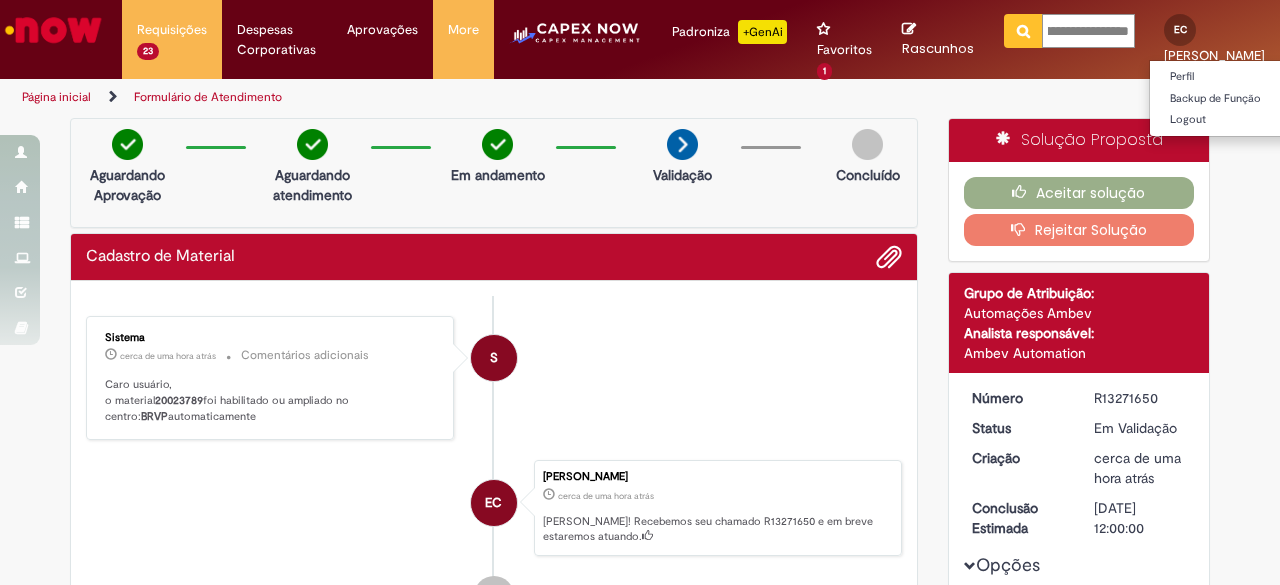 scroll, scrollTop: 0, scrollLeft: 73, axis: horizontal 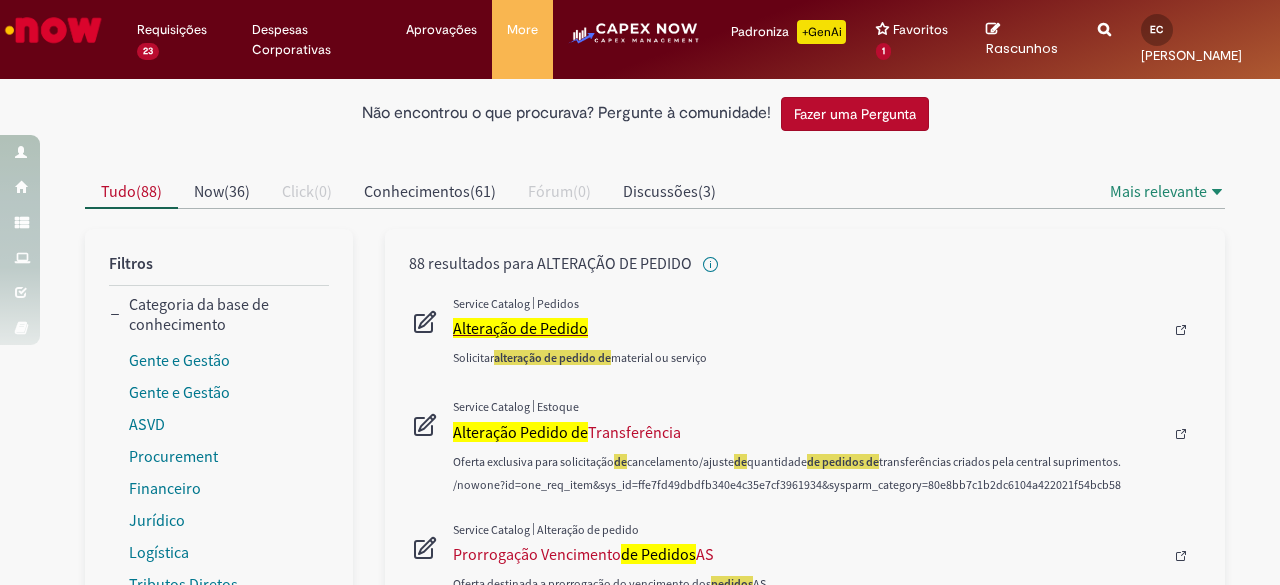 click on "Alteração de Pedido" at bounding box center [520, 328] 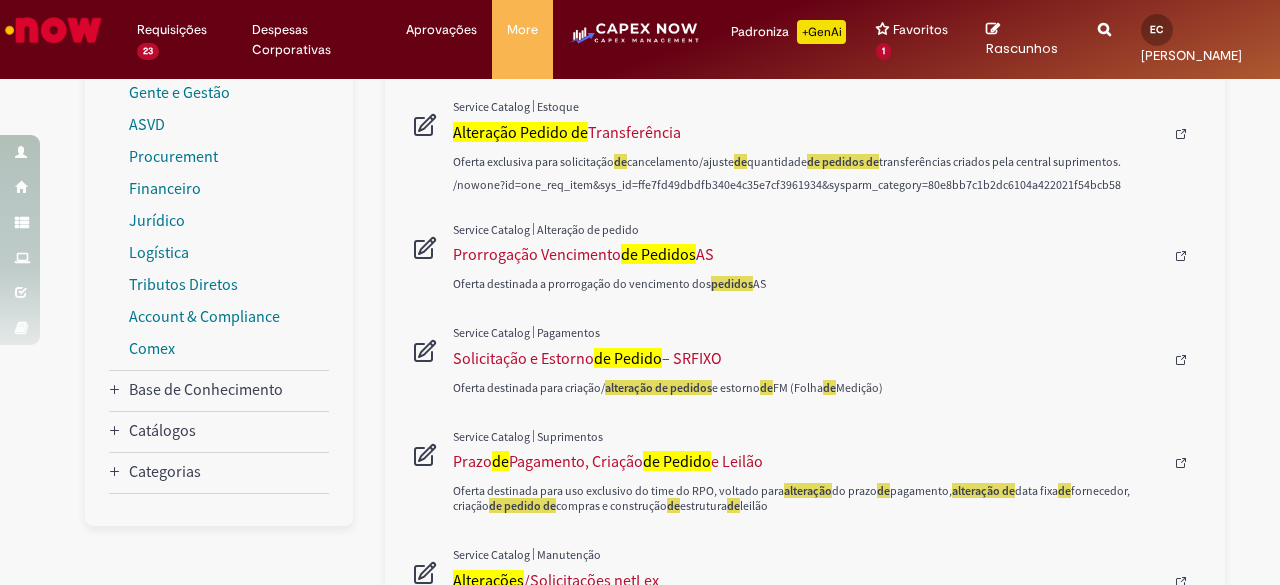 scroll, scrollTop: 811, scrollLeft: 0, axis: vertical 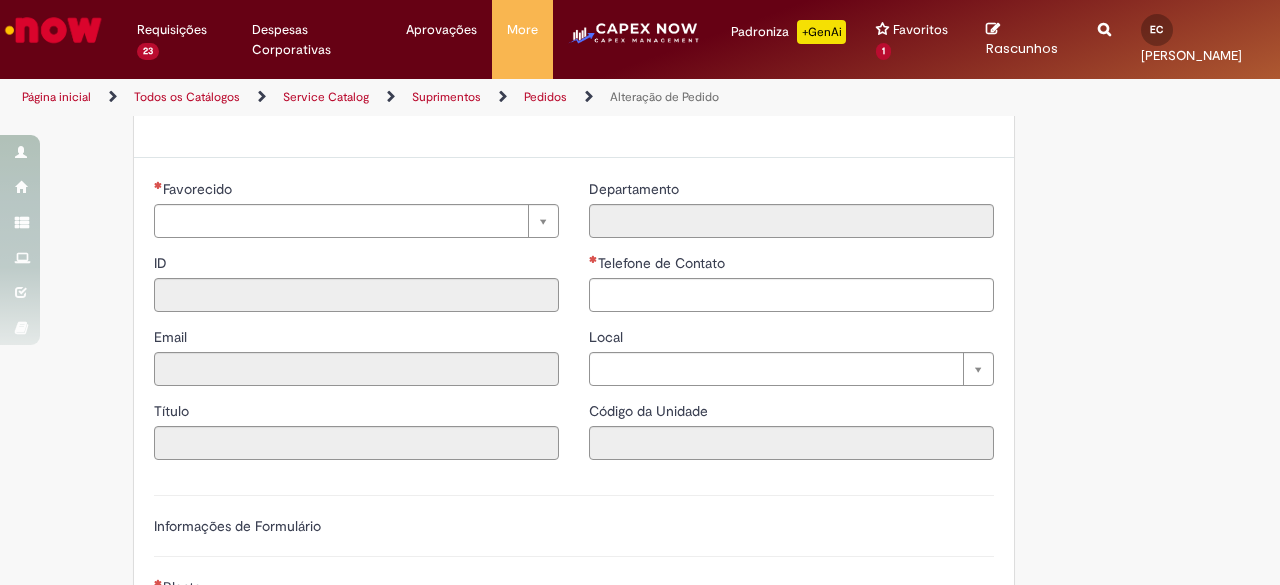 type on "**********" 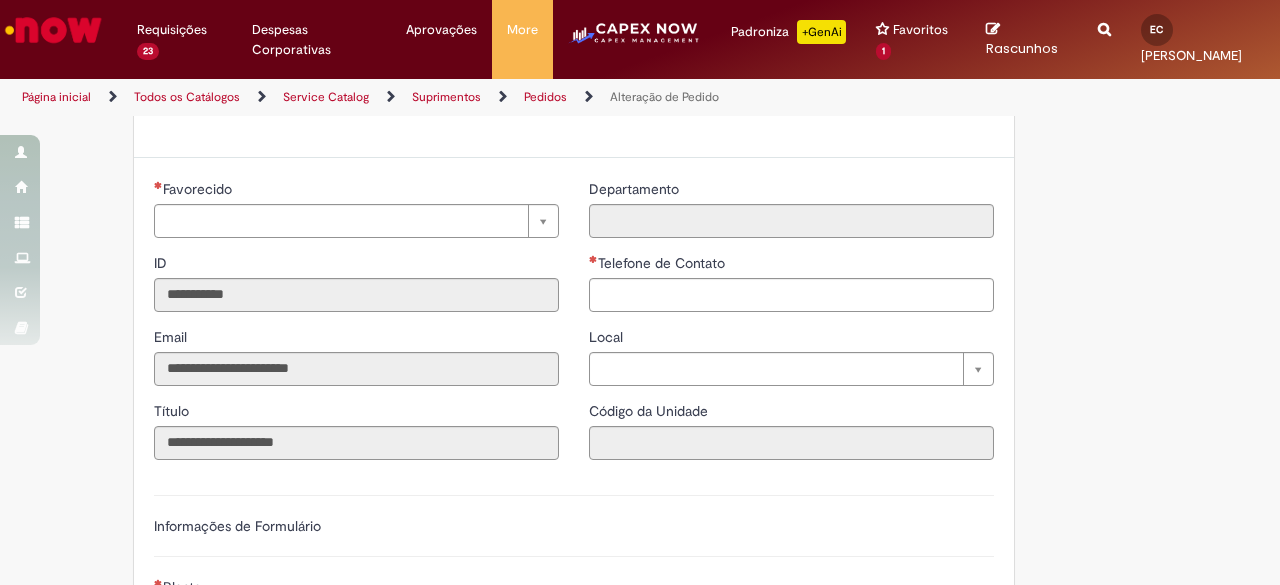 type on "**********" 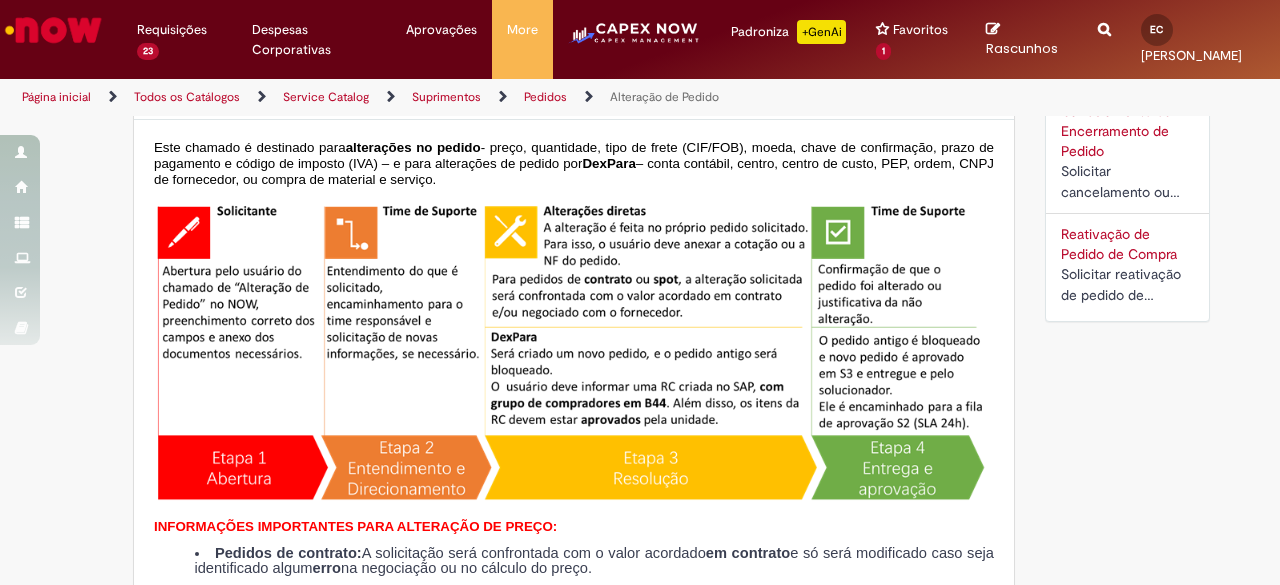 scroll, scrollTop: 100, scrollLeft: 0, axis: vertical 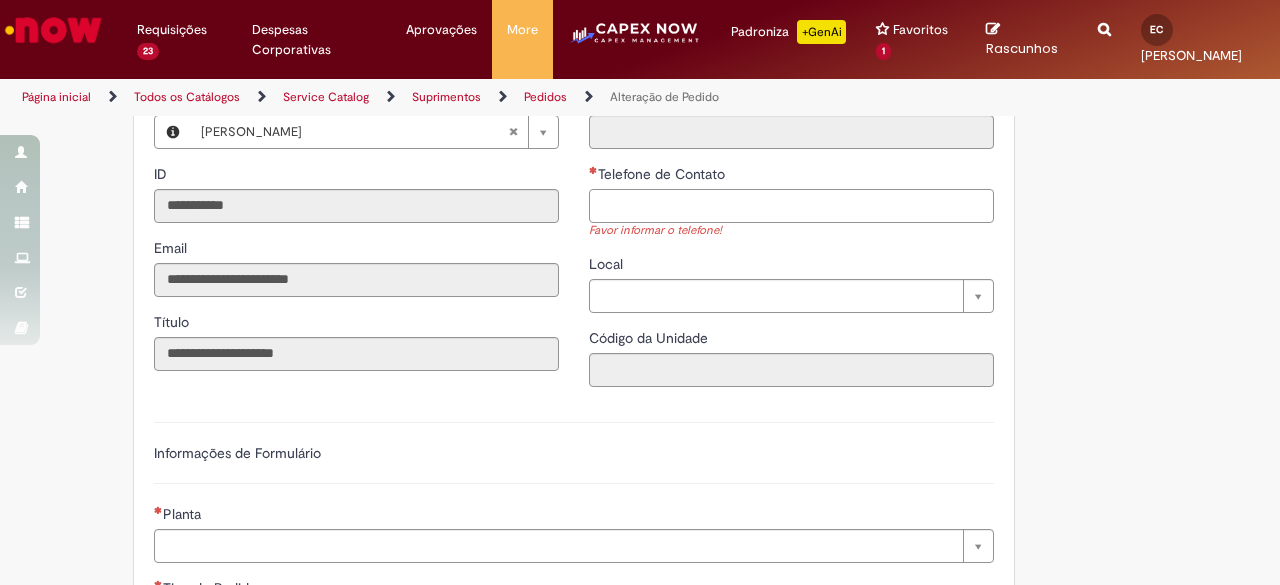 click on "Telefone de Contato" at bounding box center [791, 206] 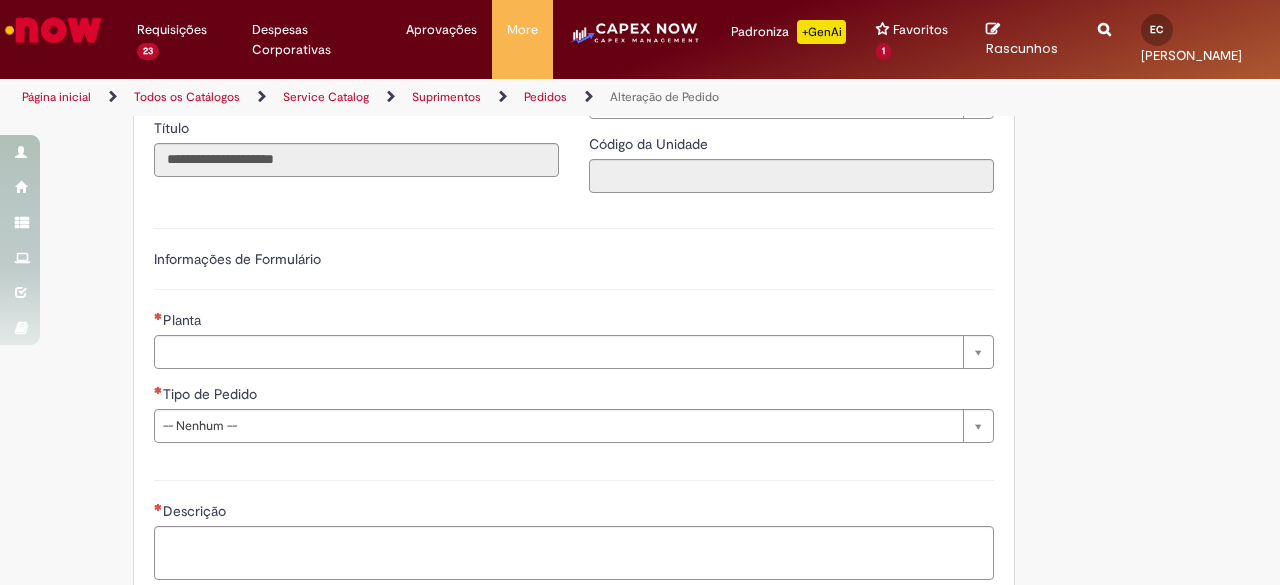 scroll, scrollTop: 1100, scrollLeft: 0, axis: vertical 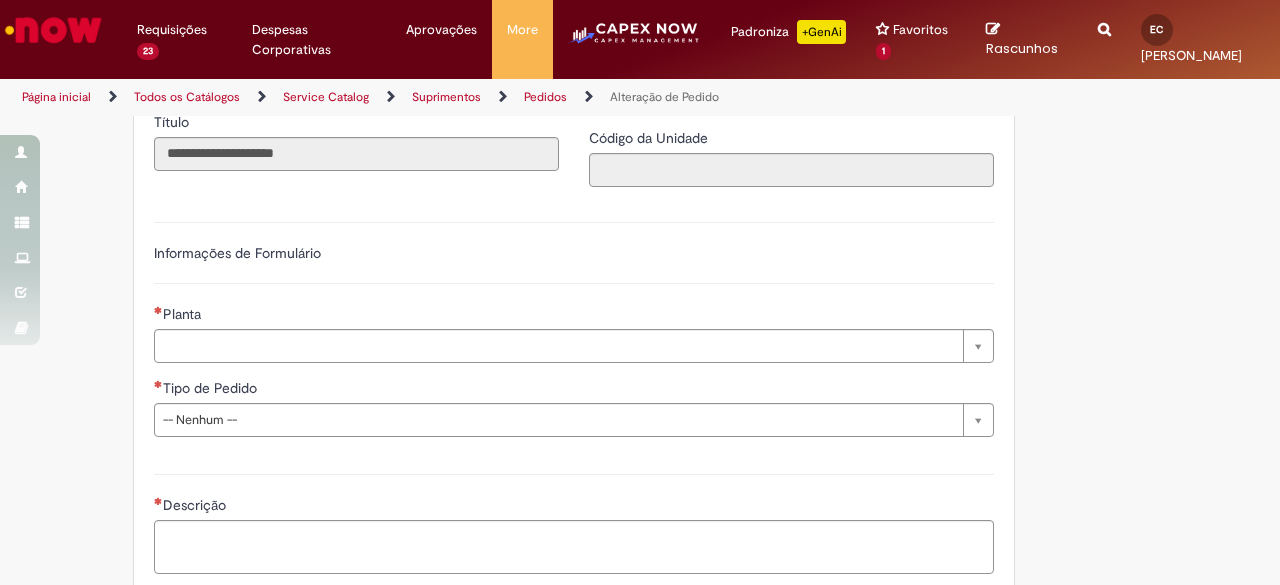 type on "**********" 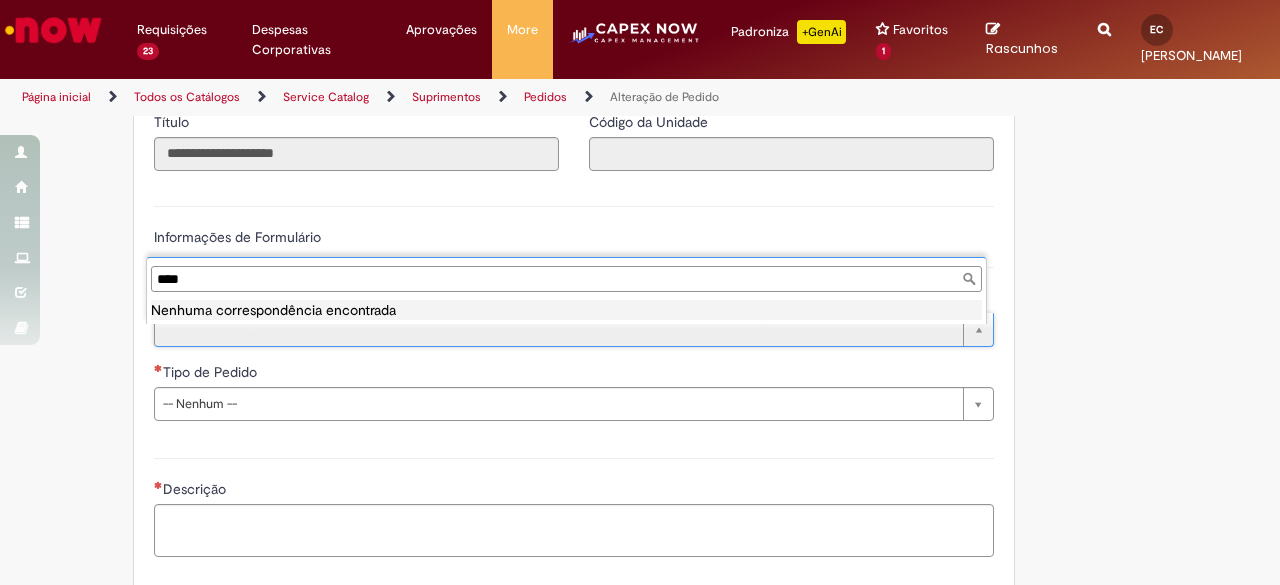 type on "***" 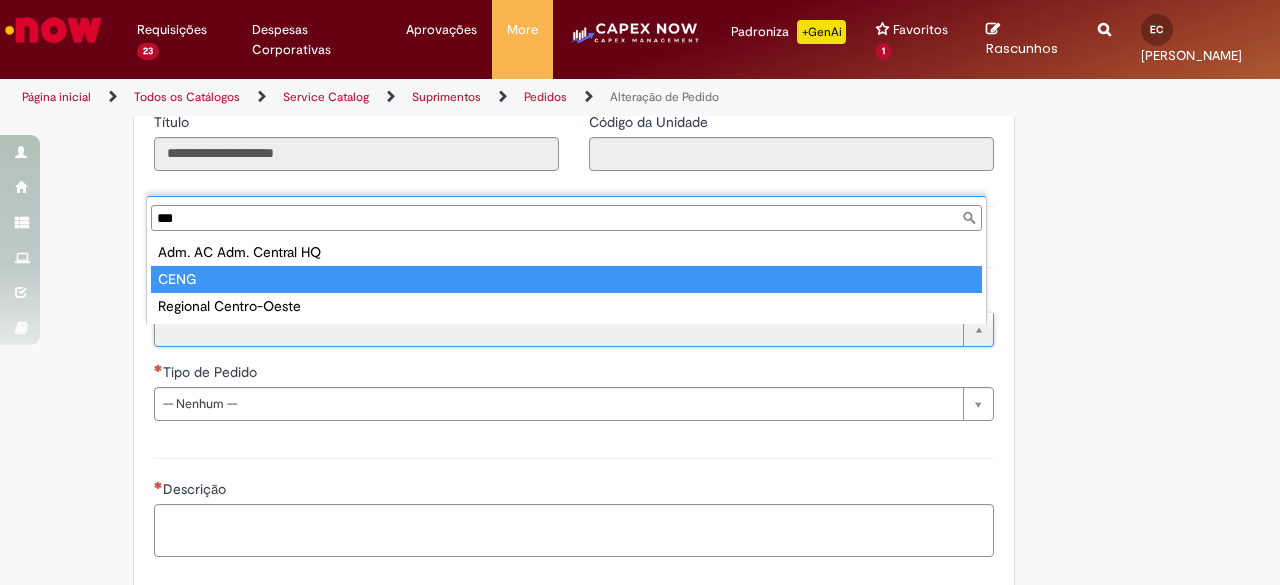 type on "****" 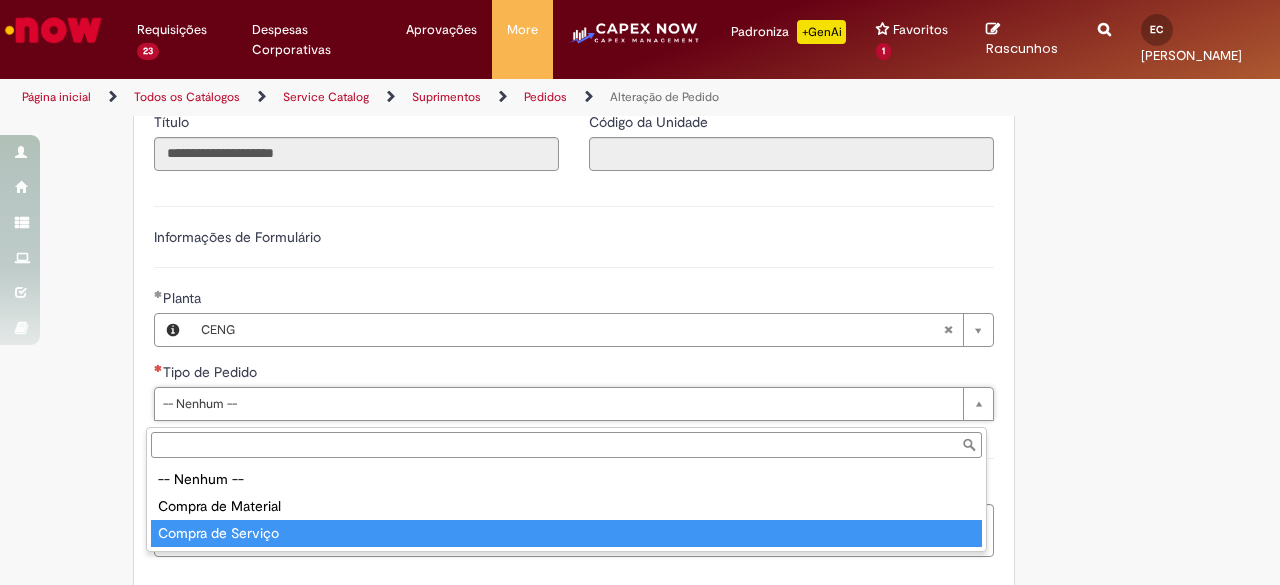 type on "**********" 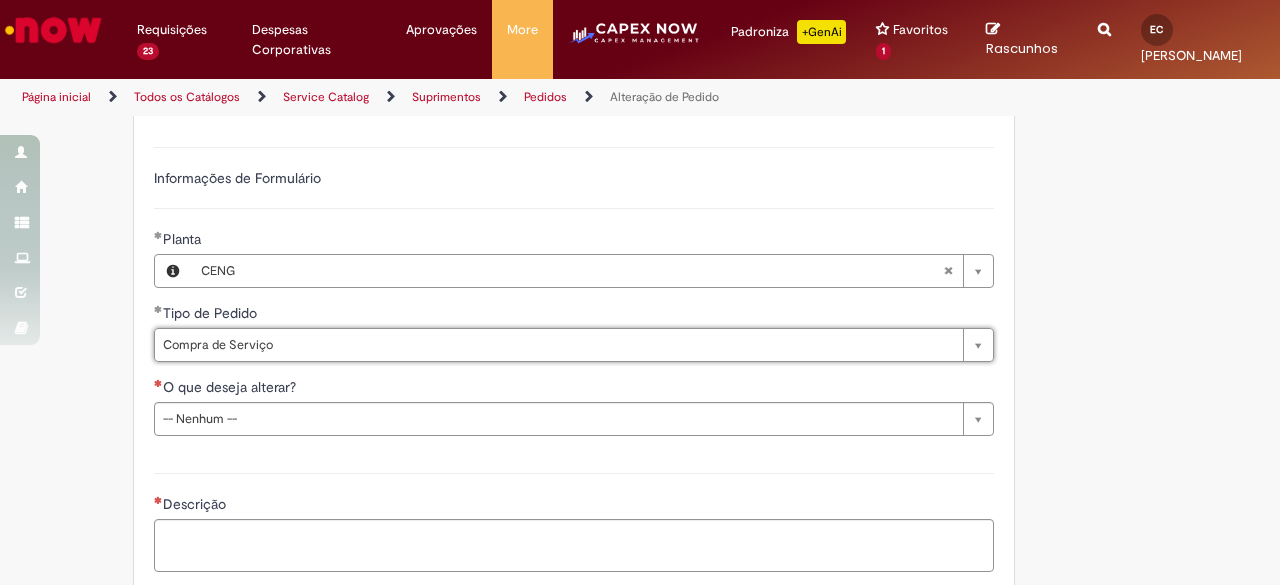 scroll, scrollTop: 1200, scrollLeft: 0, axis: vertical 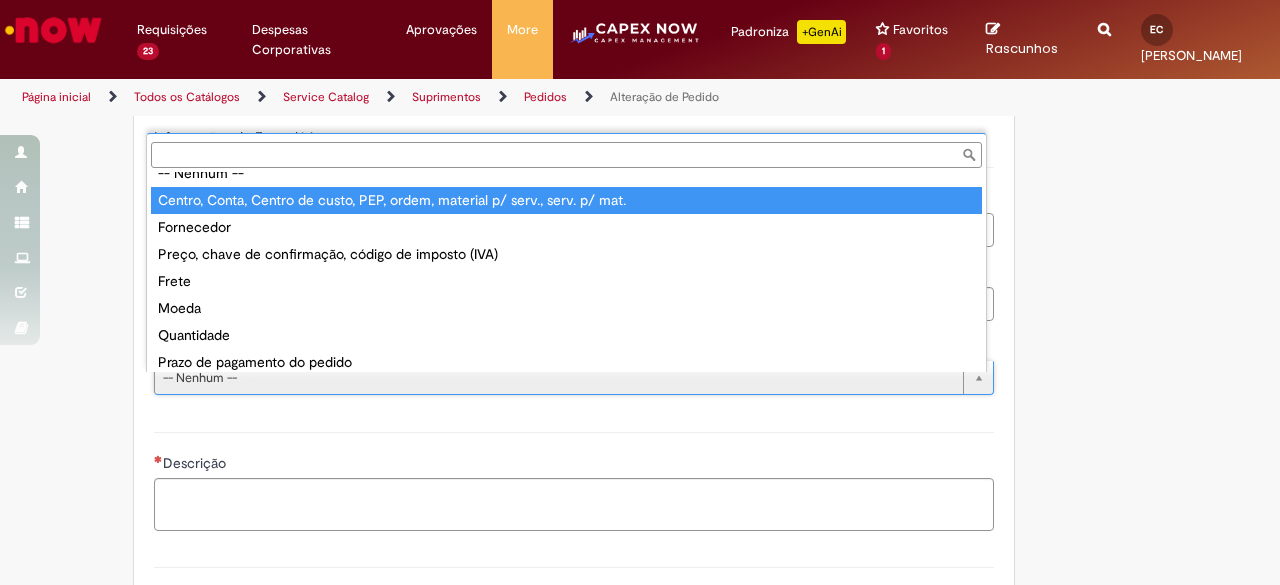 type on "**********" 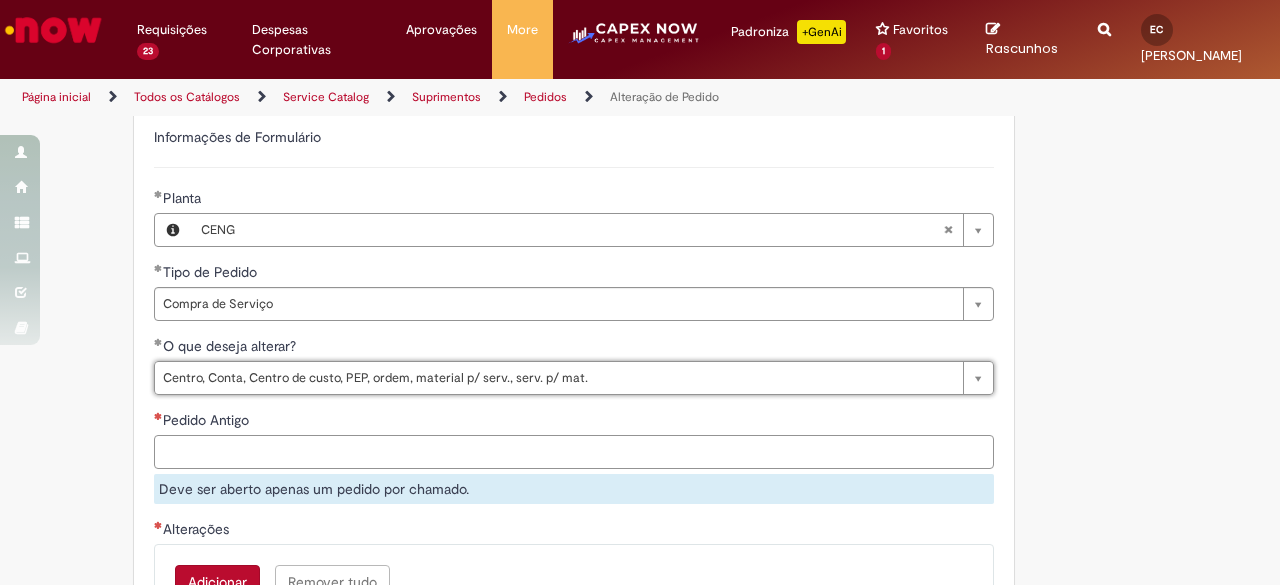 click on "Pedido Antigo" at bounding box center (574, 452) 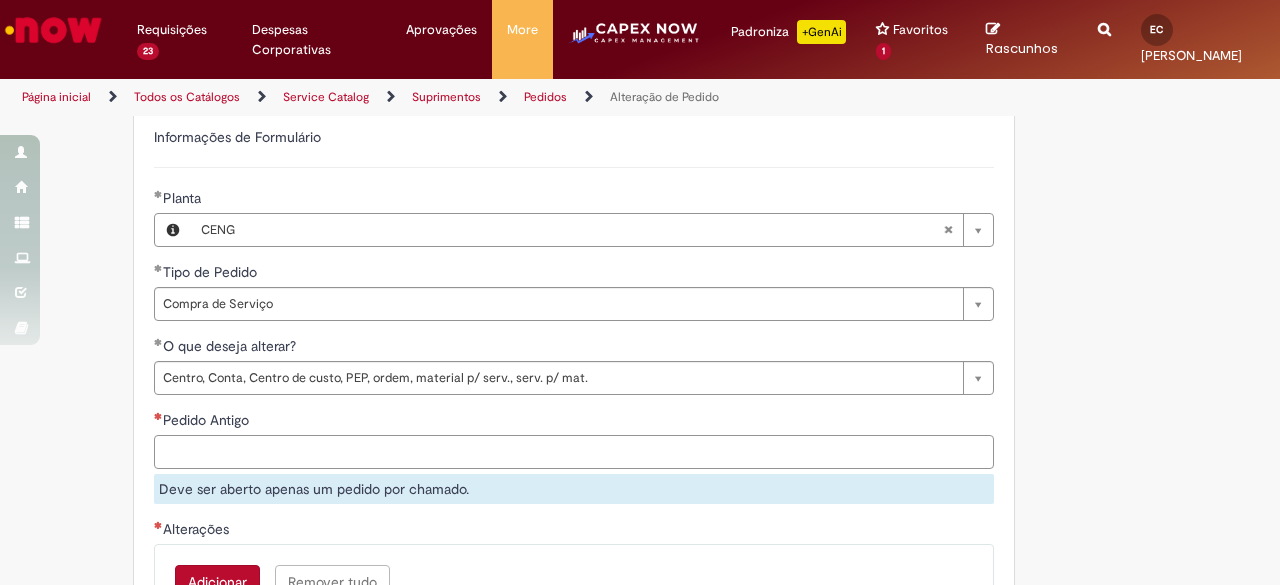 click on "Pedido Antigo" at bounding box center [574, 452] 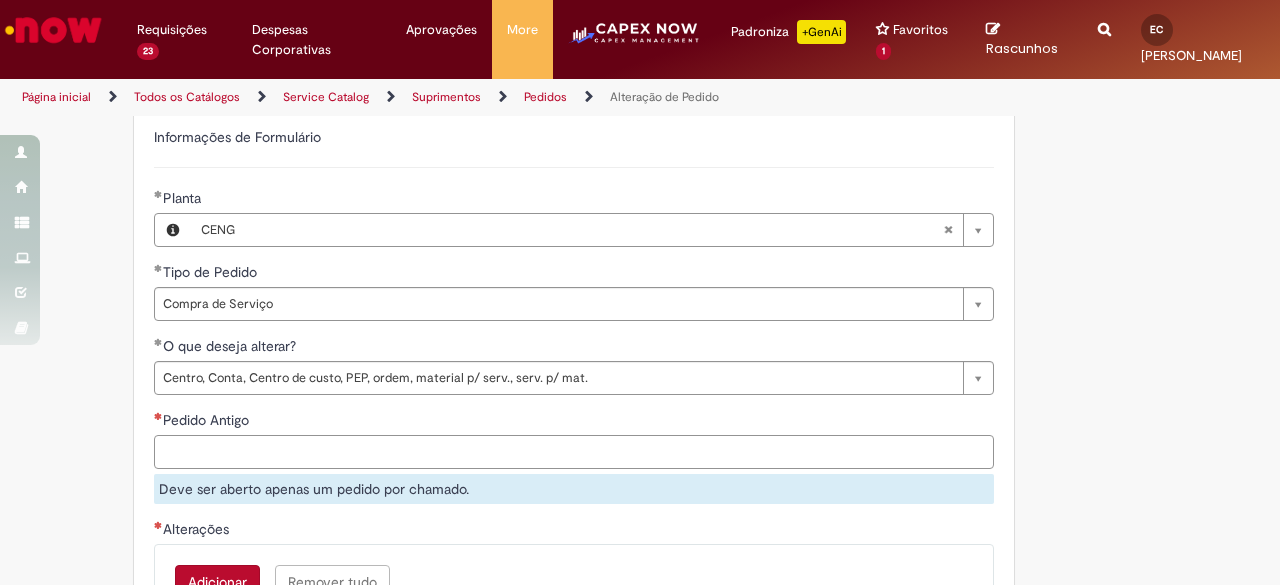 paste on "**********" 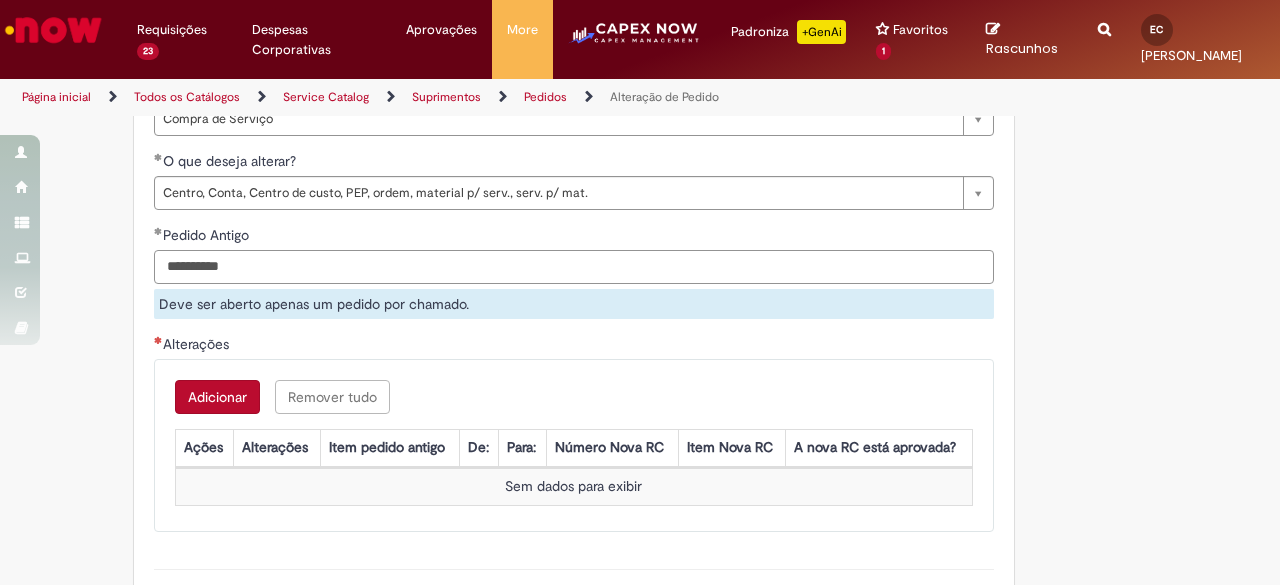 scroll, scrollTop: 1400, scrollLeft: 0, axis: vertical 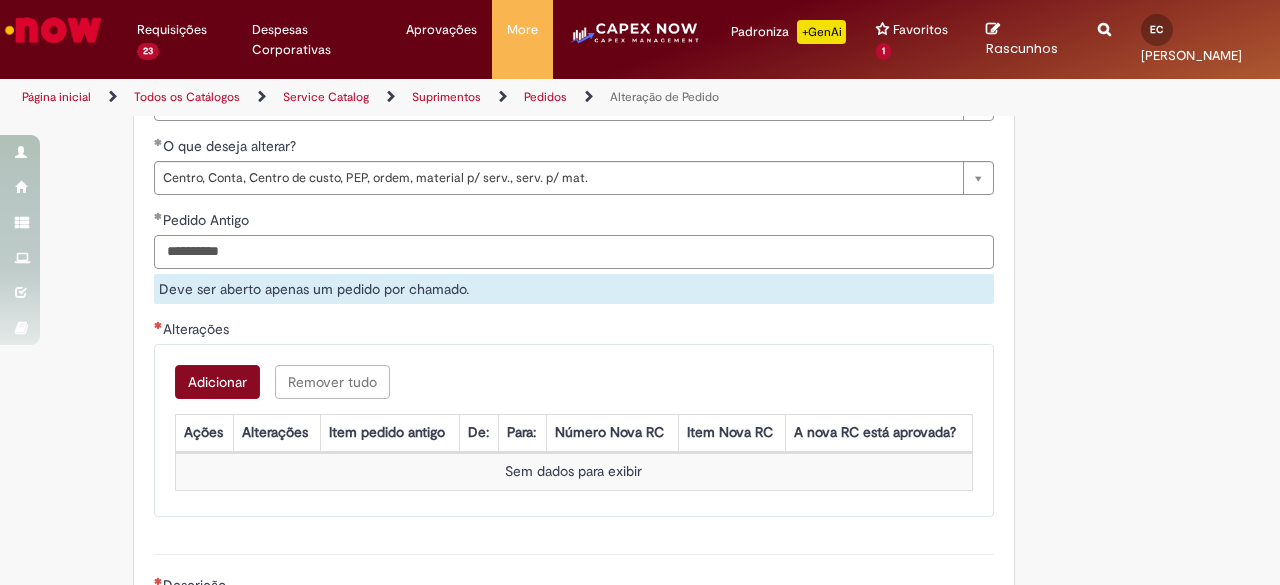 type on "**********" 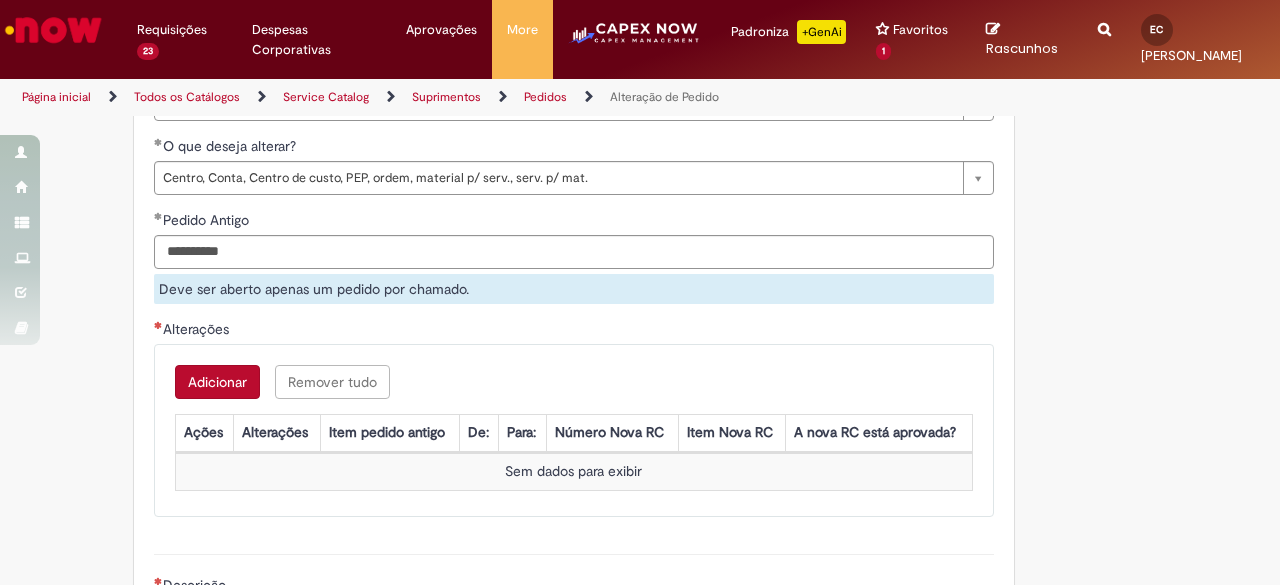 click on "Adicionar Remover tudo Alterações Ações Alterações Item pedido antigo De: Para: Número Nova RC Item Nova RC A nova RC está aprovada? Sem dados para exibir" at bounding box center (574, 430) 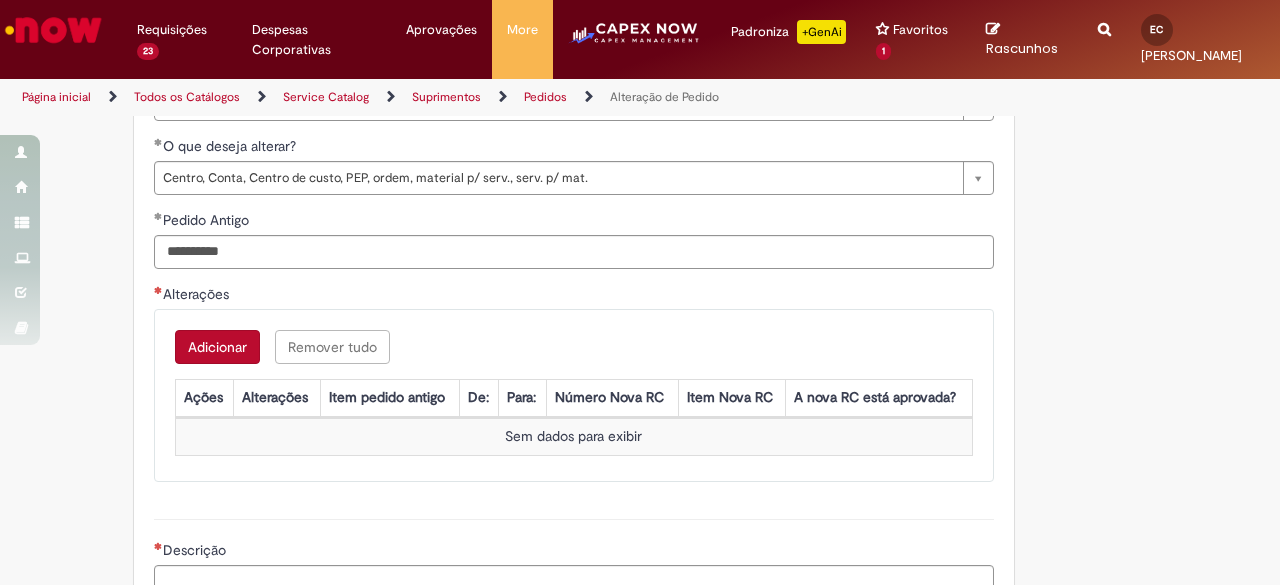 click on "Adicionar" at bounding box center [217, 347] 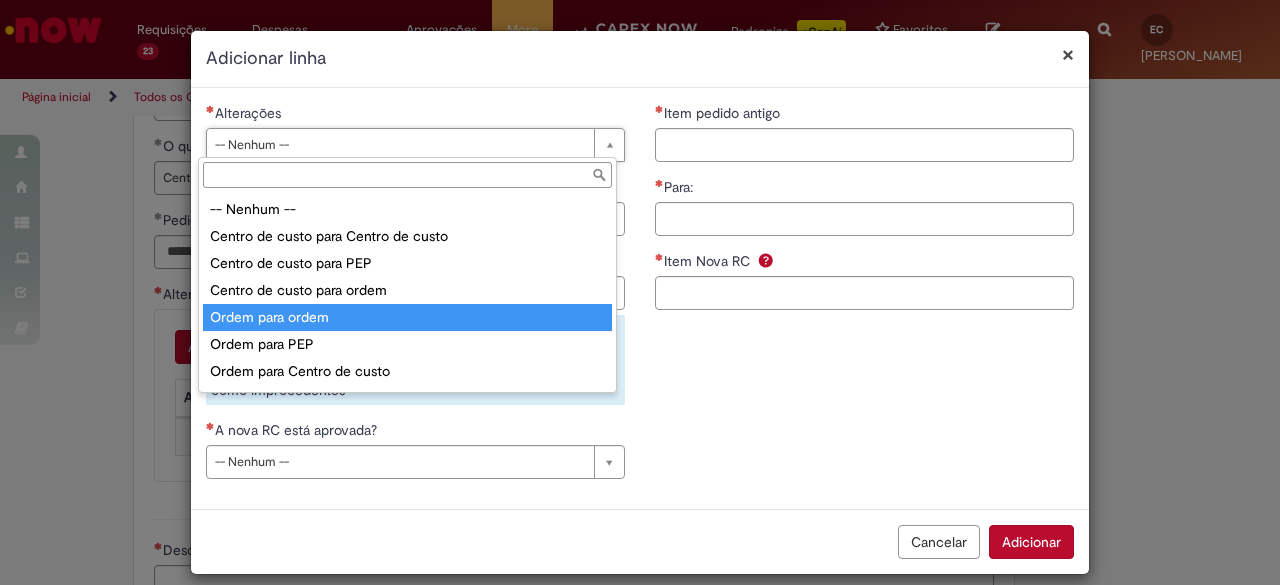 type on "**********" 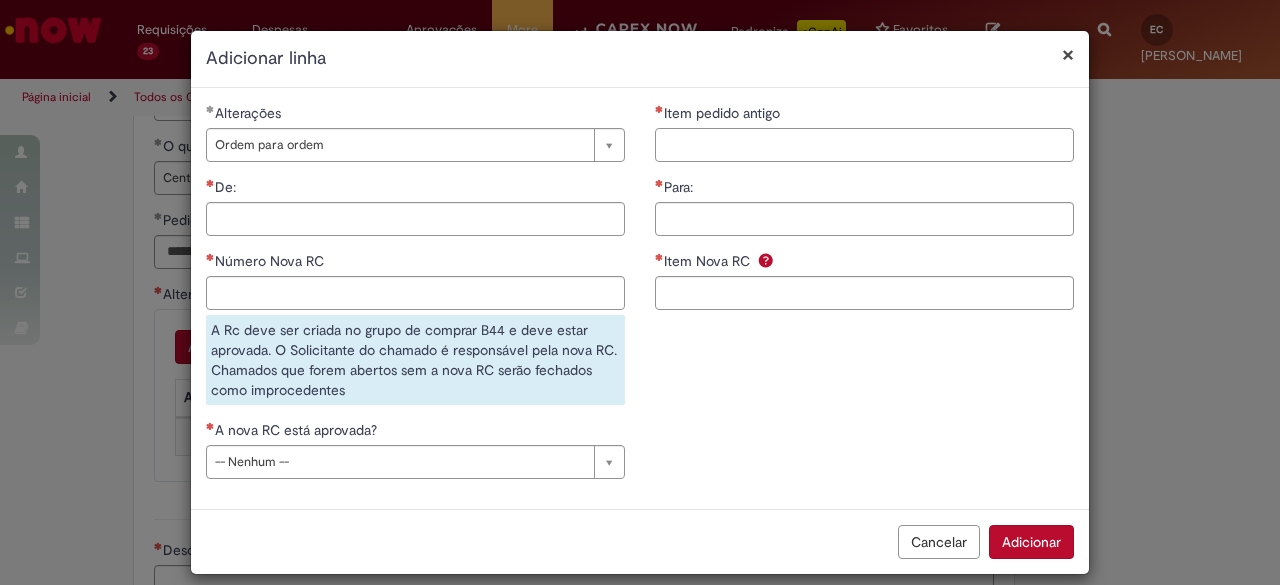click on "Item pedido antigo" at bounding box center (864, 145) 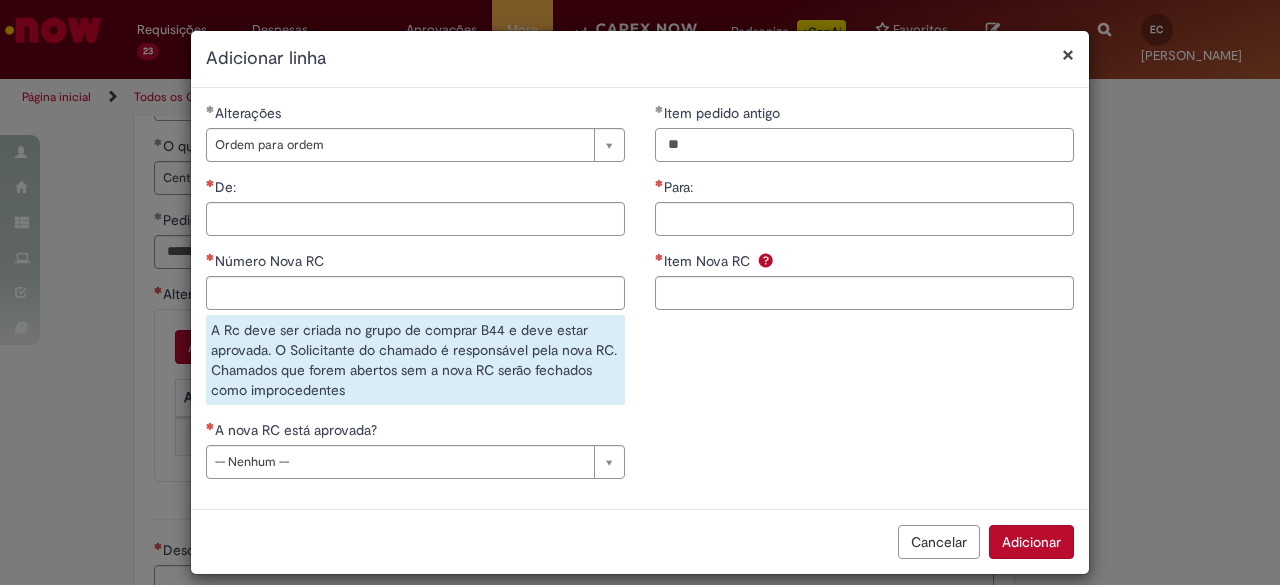 type on "**" 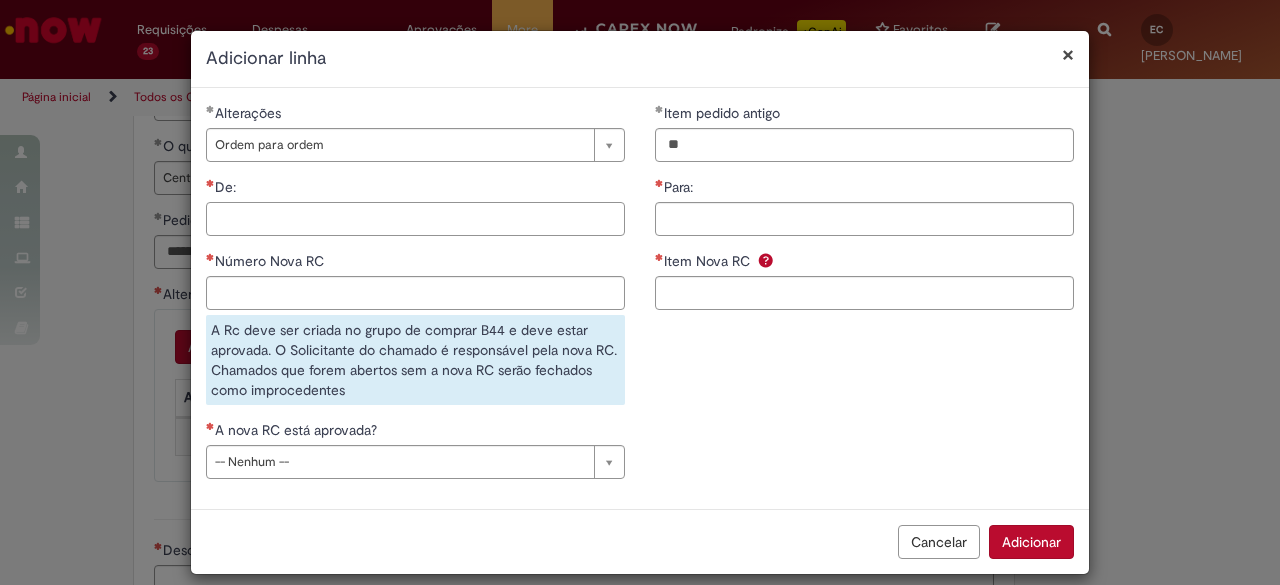 click on "De:" at bounding box center [415, 219] 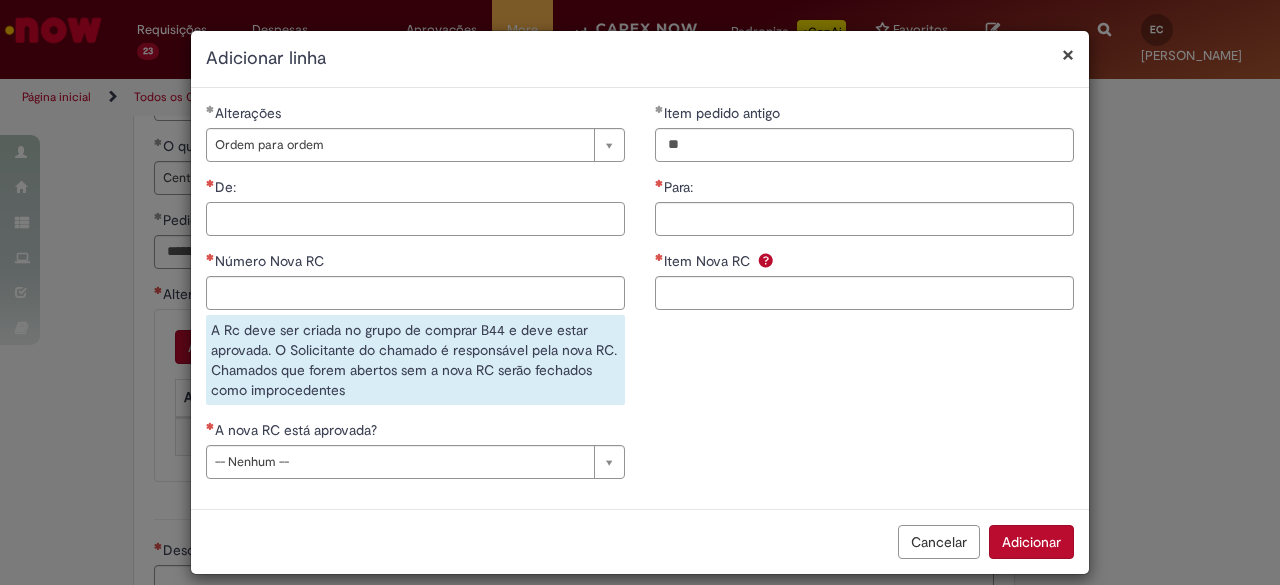 click on "De:" at bounding box center [415, 219] 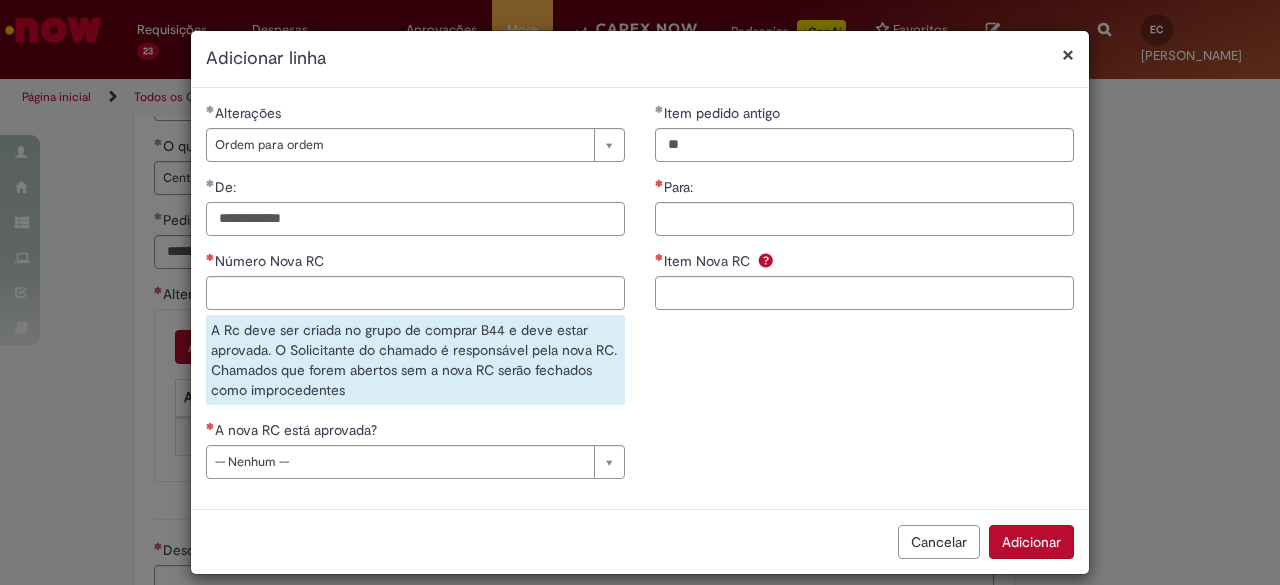 type on "**********" 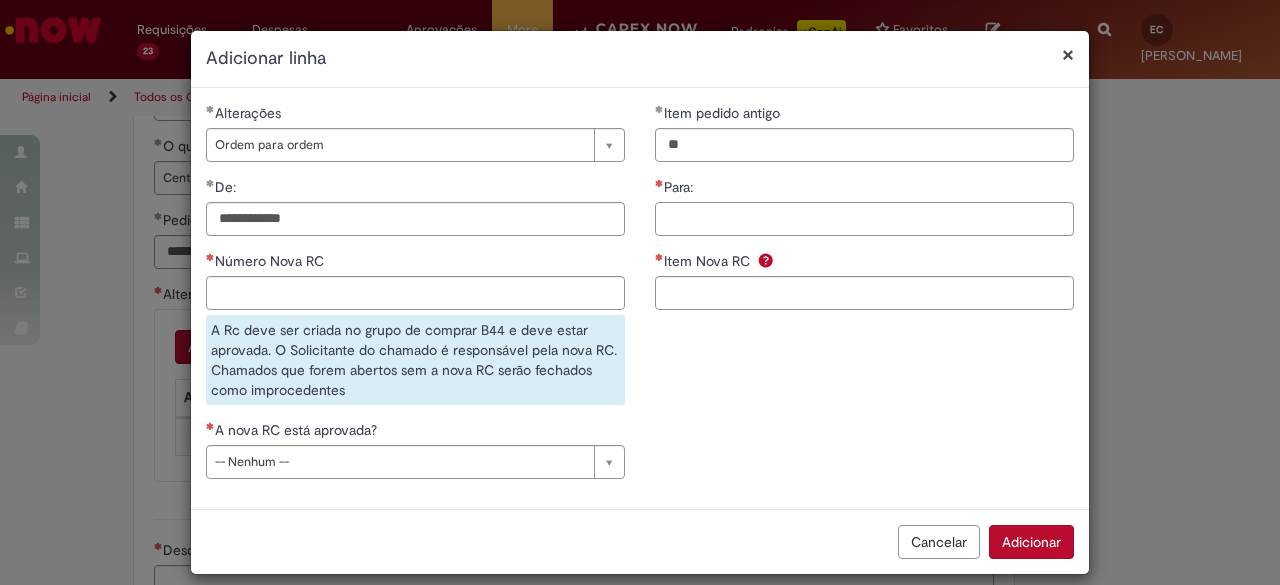 click on "Para:" at bounding box center (864, 219) 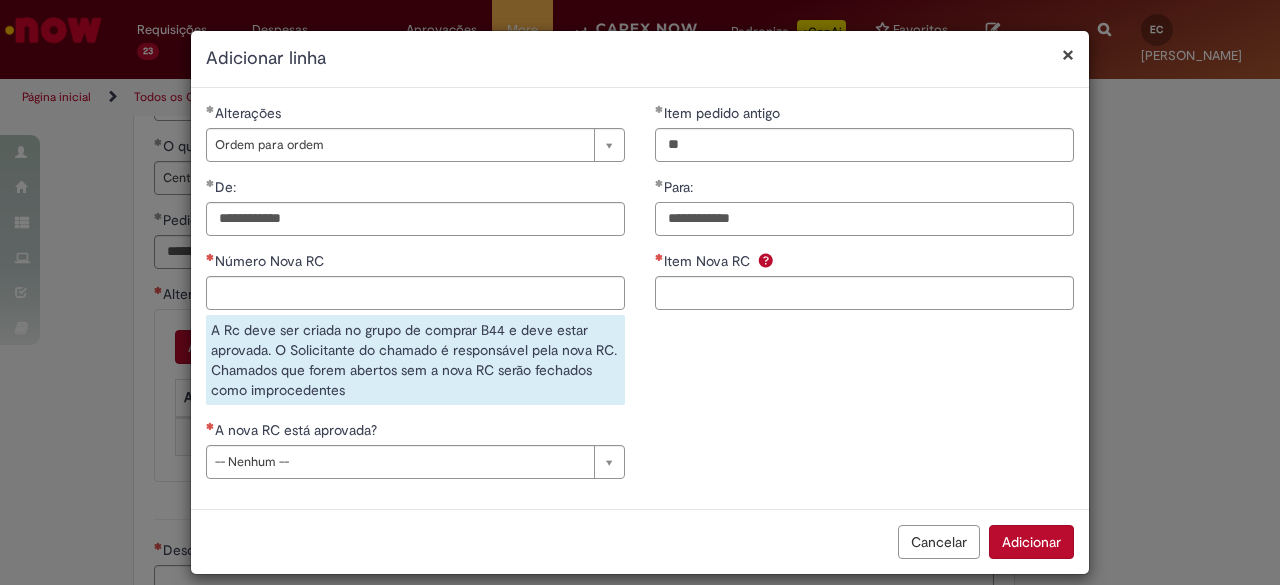 drag, startPoint x: 722, startPoint y: 219, endPoint x: 563, endPoint y: 231, distance: 159.4522 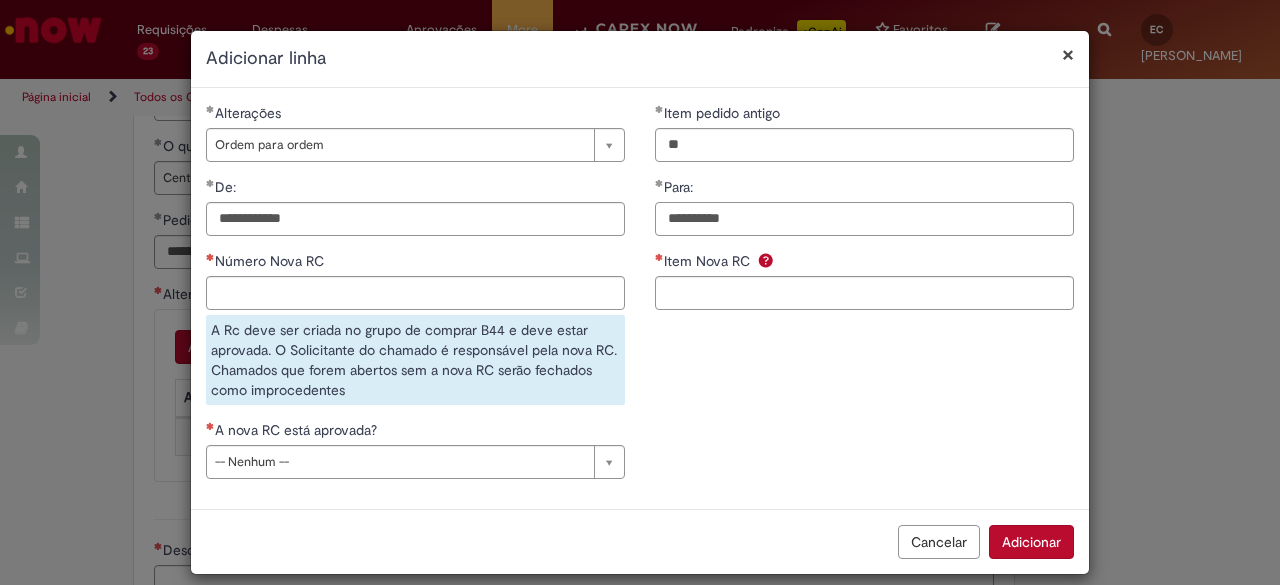 type on "**********" 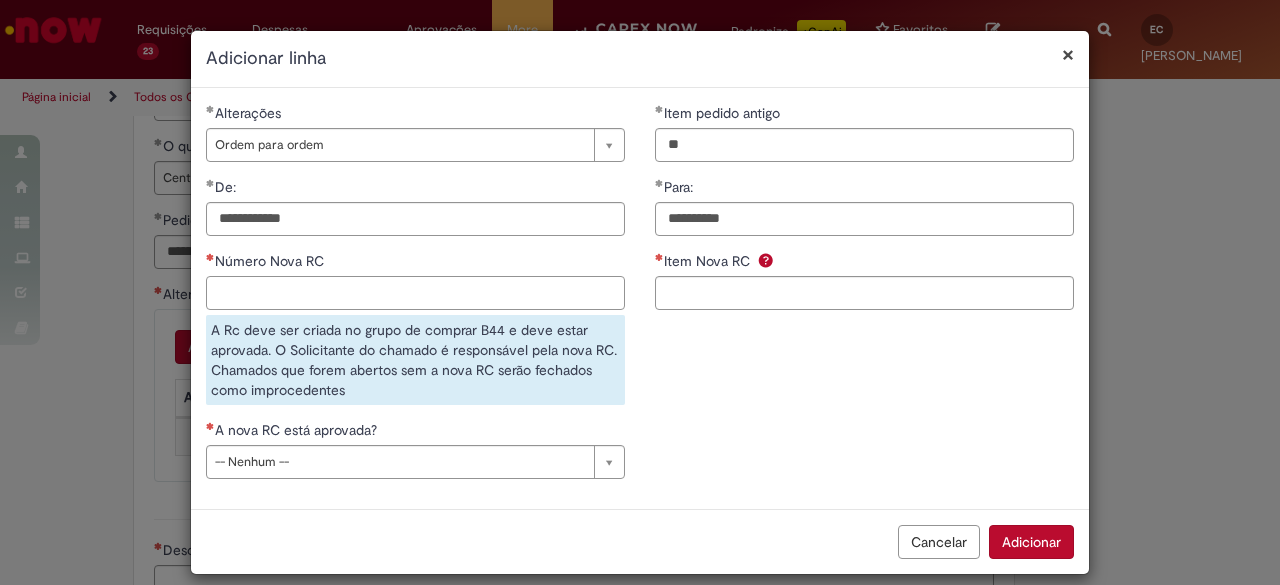 click on "Número Nova RC" at bounding box center [415, 293] 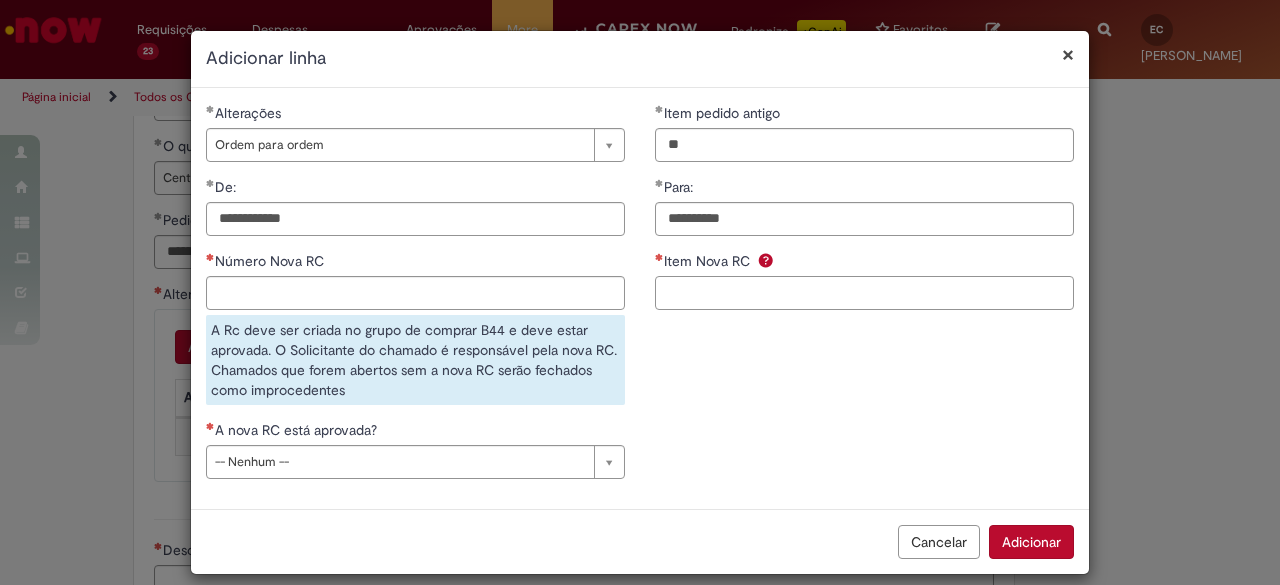 click on "Item Nova RC" at bounding box center [864, 293] 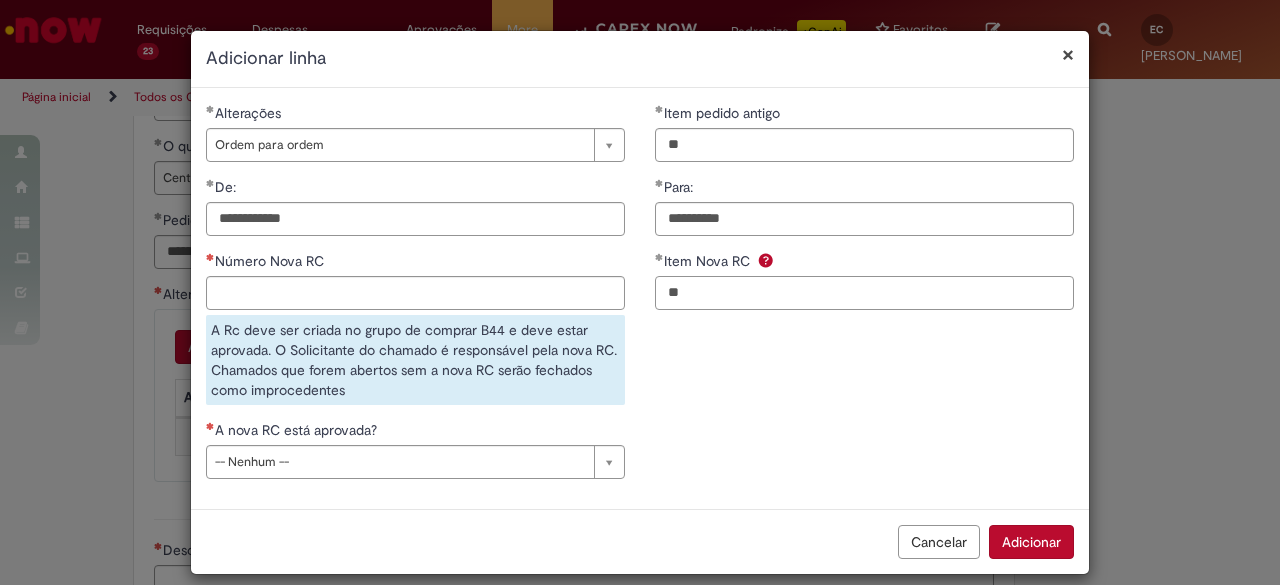 type on "**" 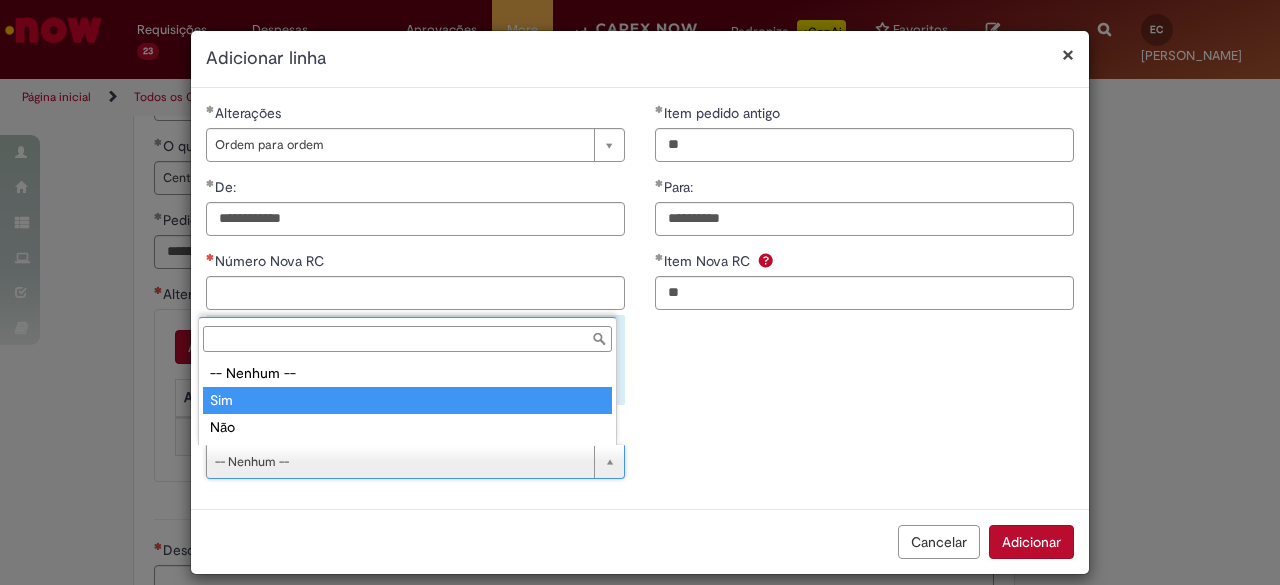 type on "***" 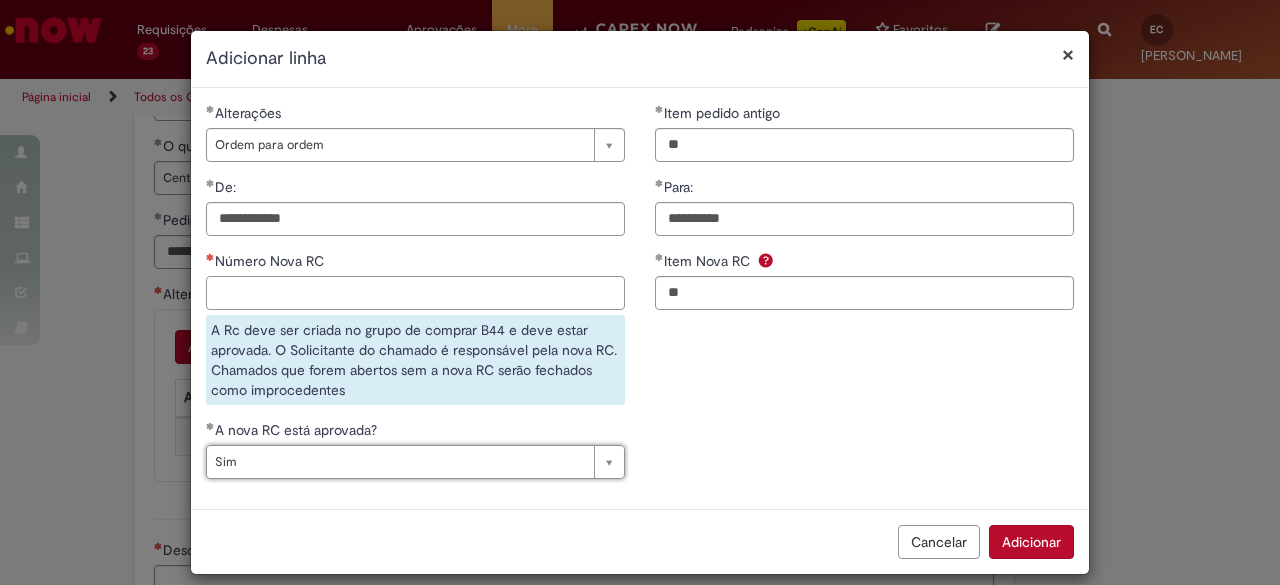 click on "Número Nova RC" at bounding box center (415, 293) 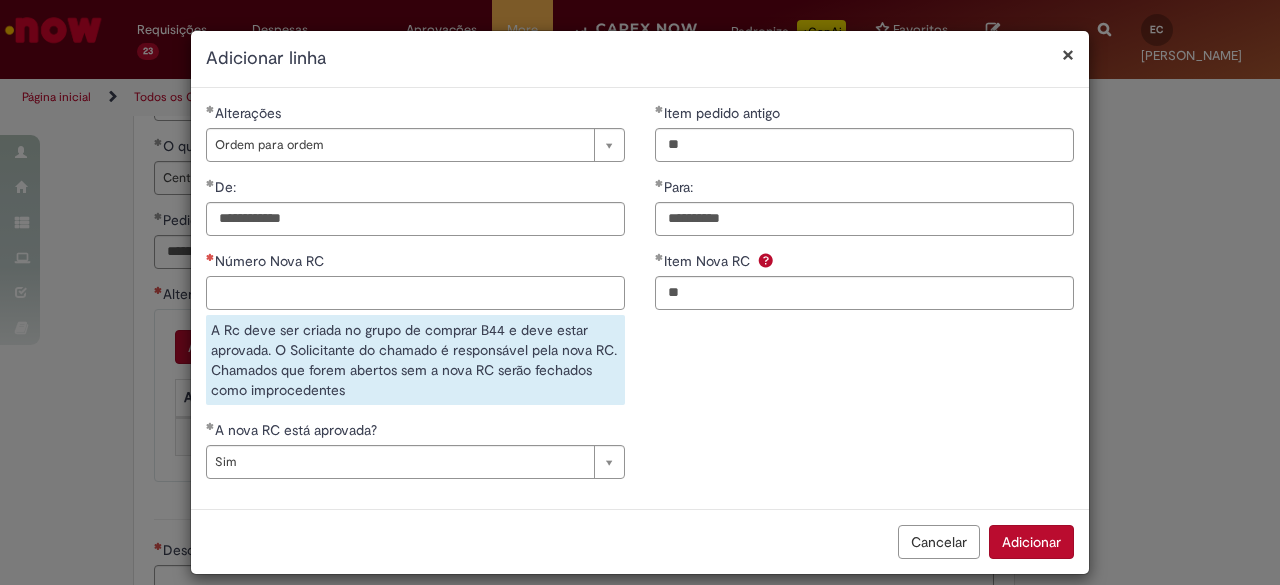 paste on "**********" 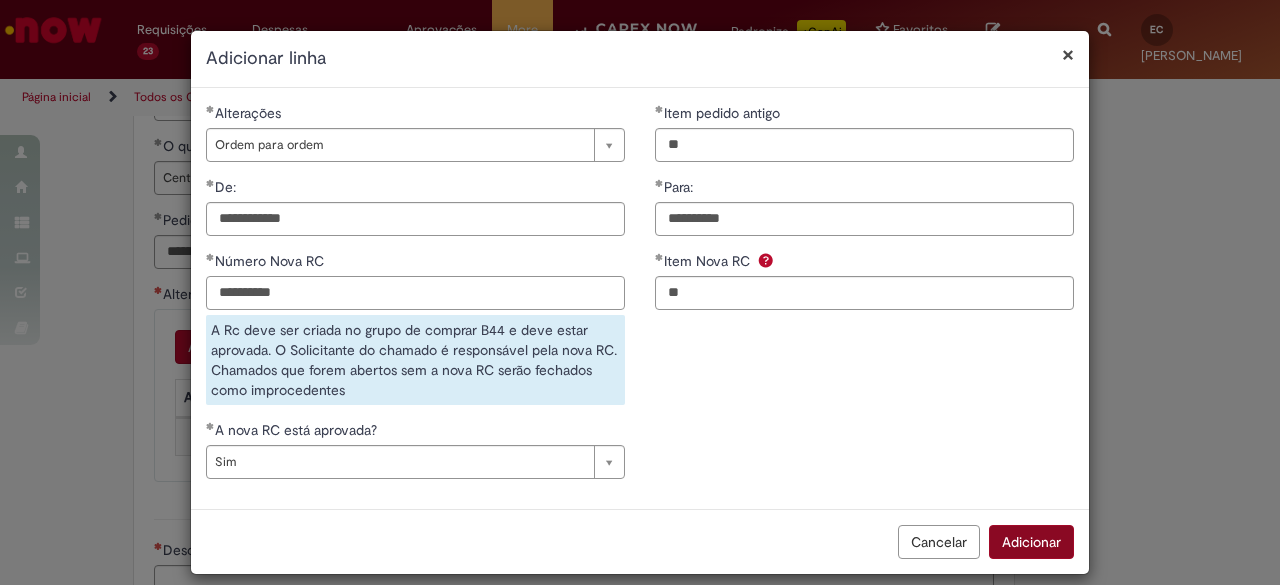 type on "**********" 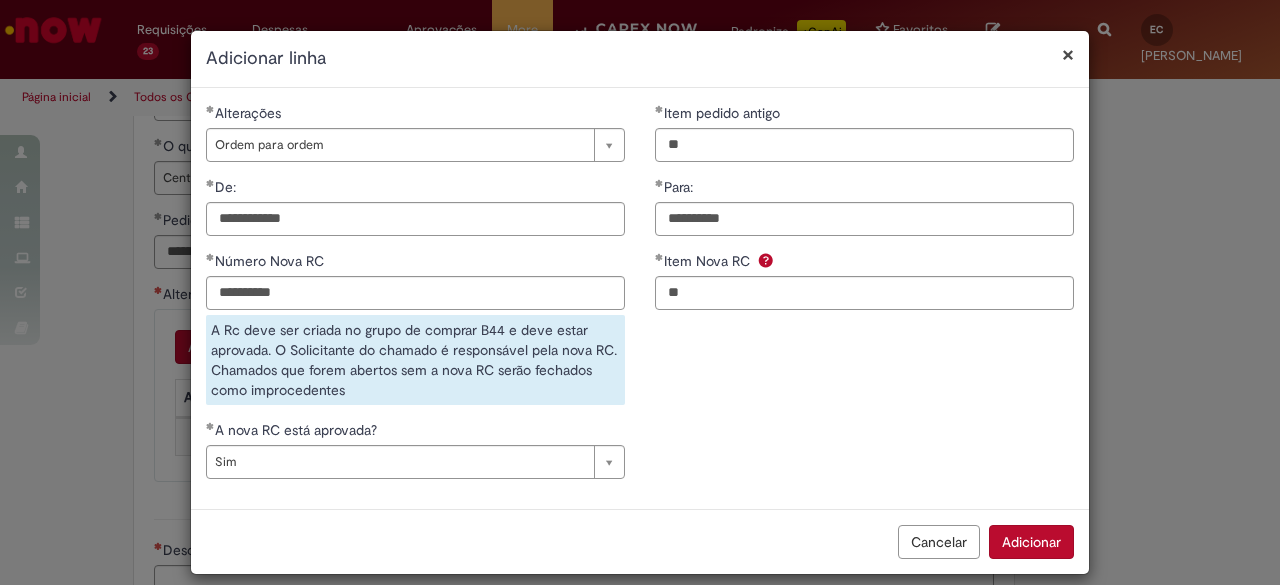 click on "**********" at bounding box center (640, 292) 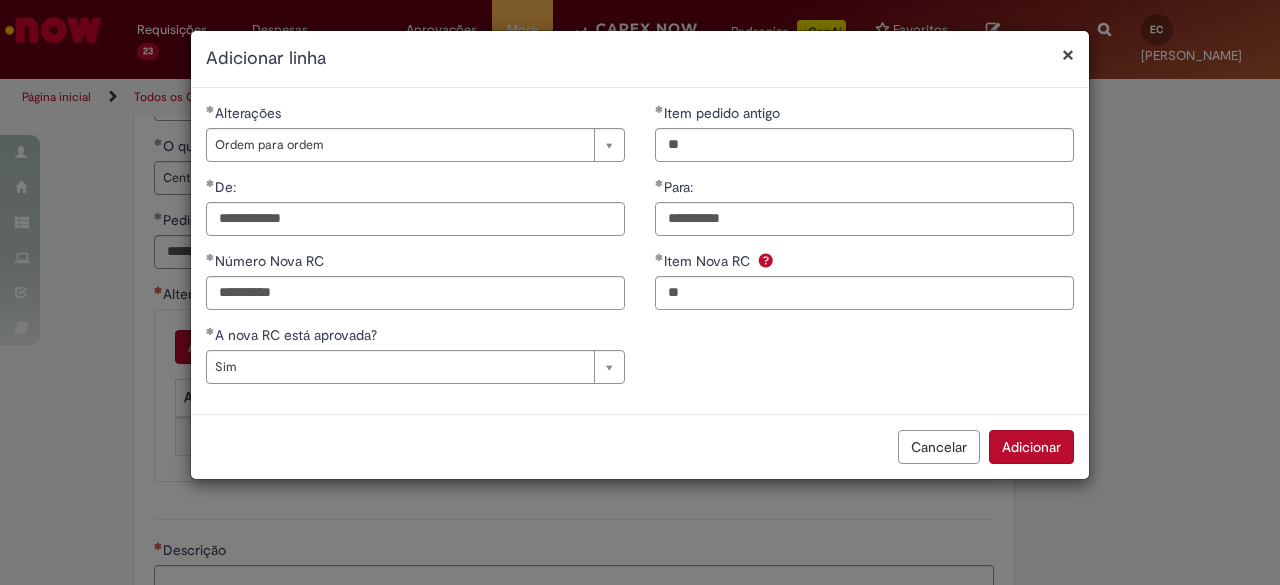 click on "Adicionar" at bounding box center [1031, 447] 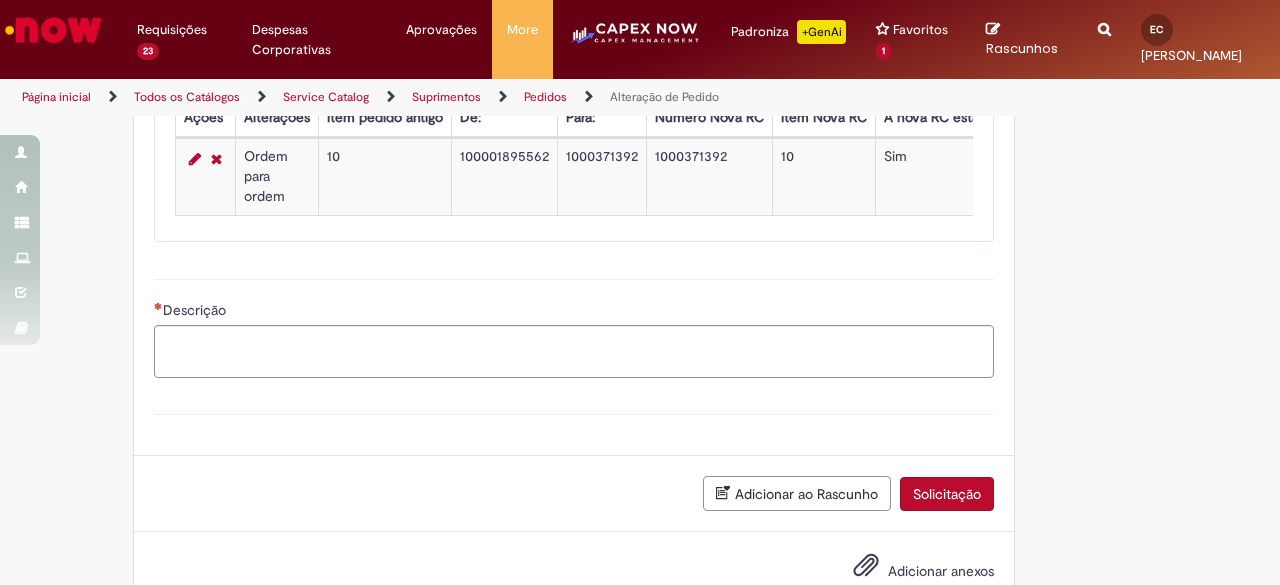 scroll, scrollTop: 1556, scrollLeft: 0, axis: vertical 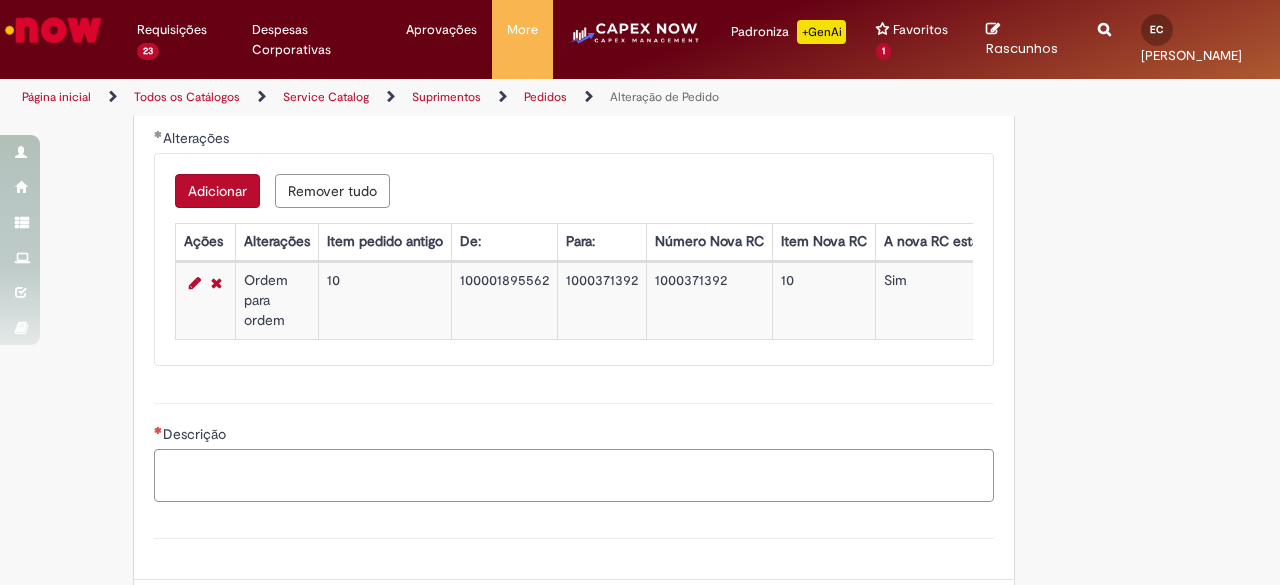 click on "Descrição" at bounding box center [574, 475] 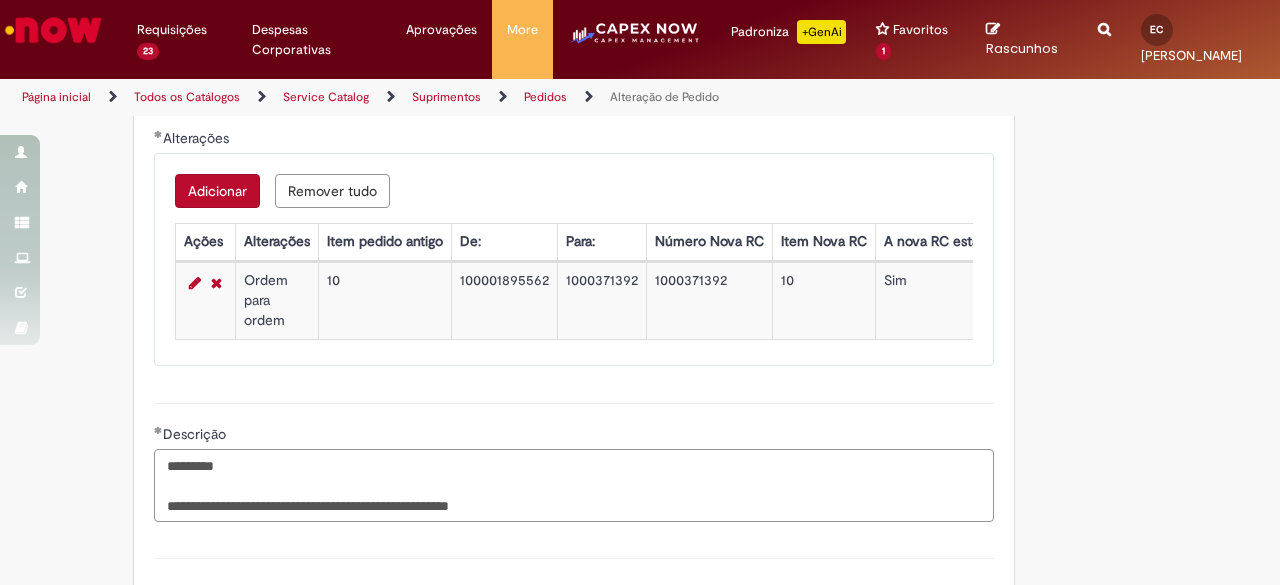 paste on "**********" 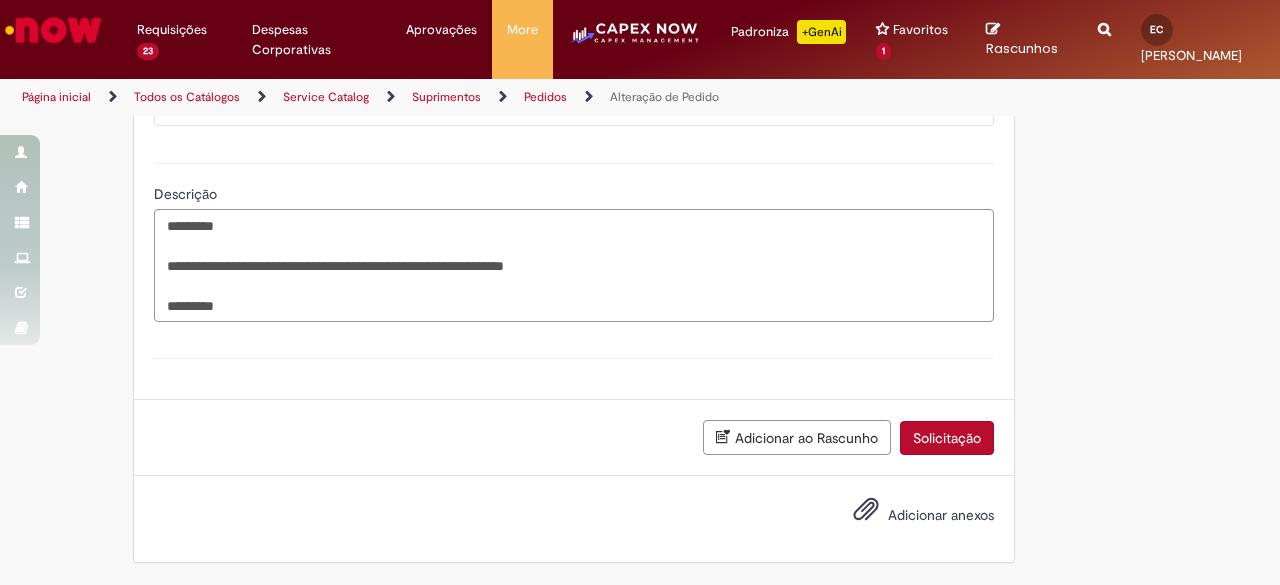 scroll, scrollTop: 1816, scrollLeft: 0, axis: vertical 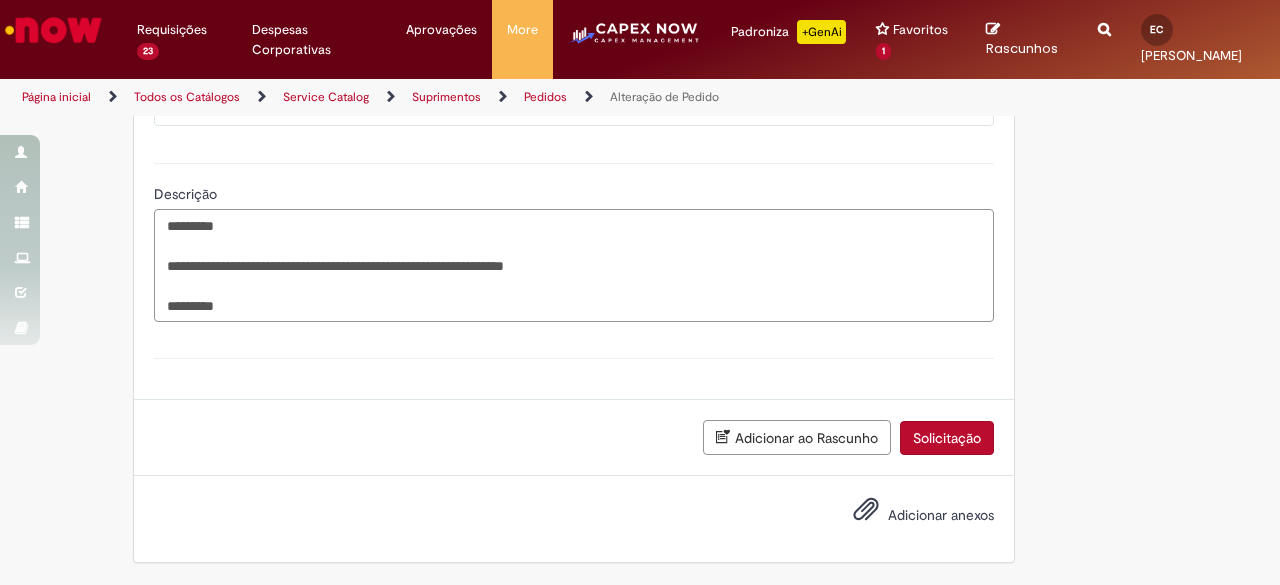 type on "**********" 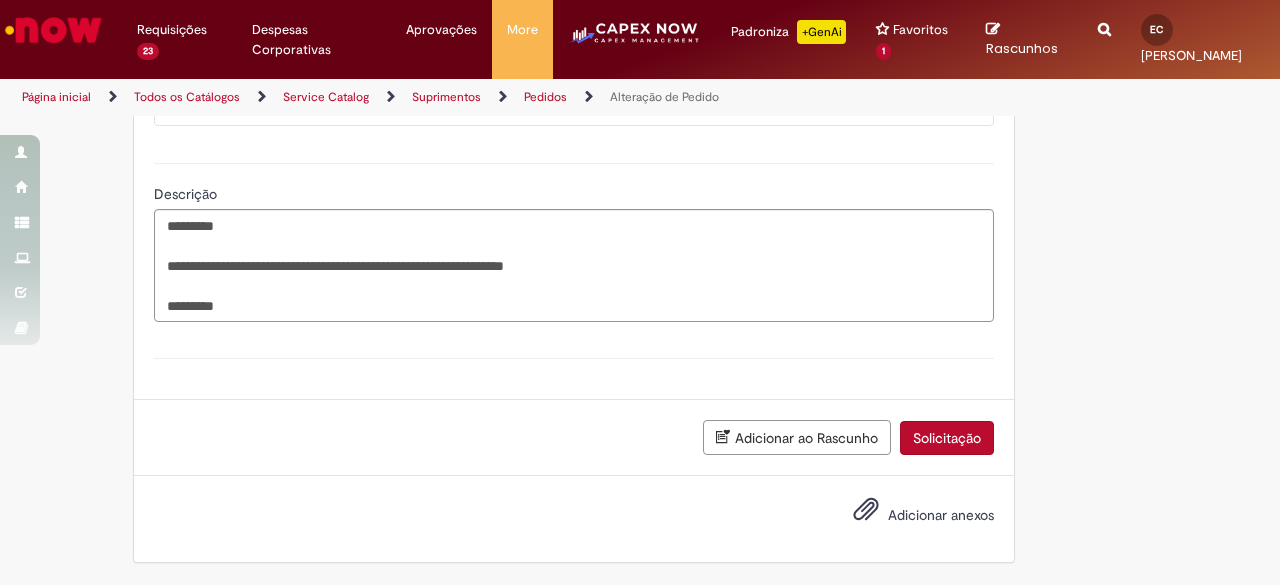 click on "Adicionar ao Rascunho" at bounding box center (797, 437) 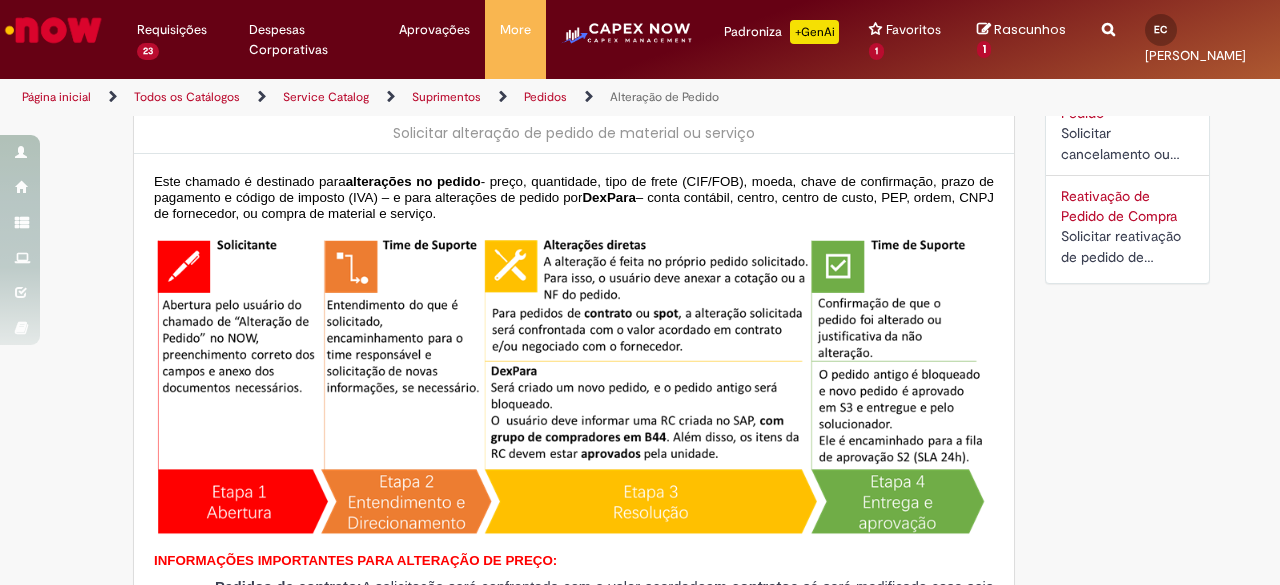 scroll, scrollTop: 0, scrollLeft: 0, axis: both 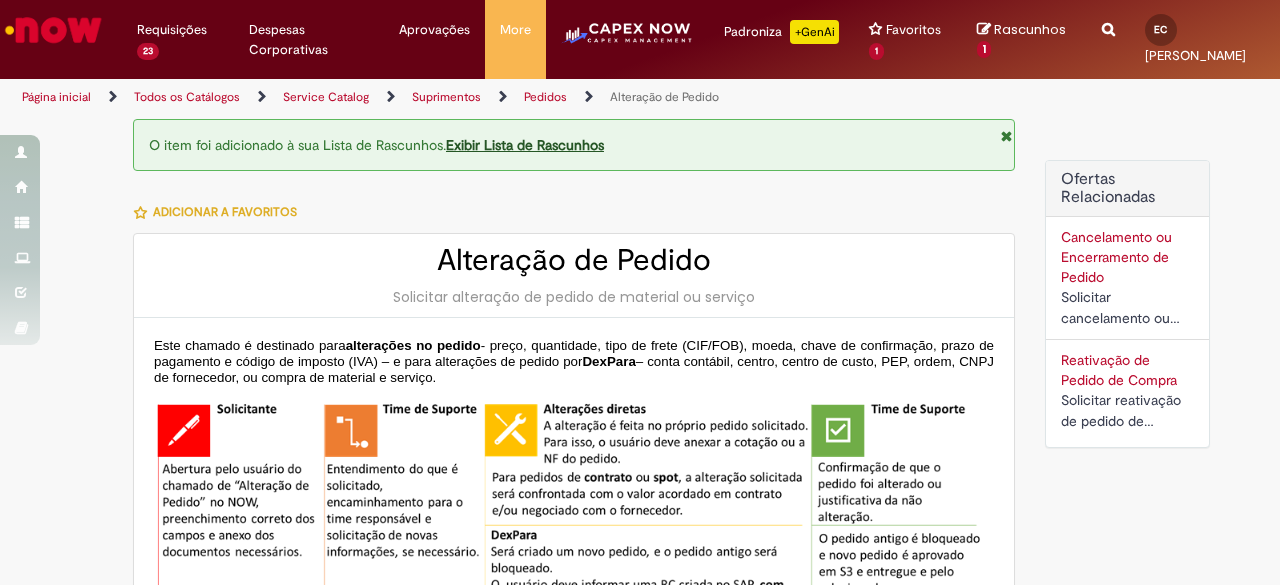 click on "Exibir Lista de Rascunhos" at bounding box center [525, 145] 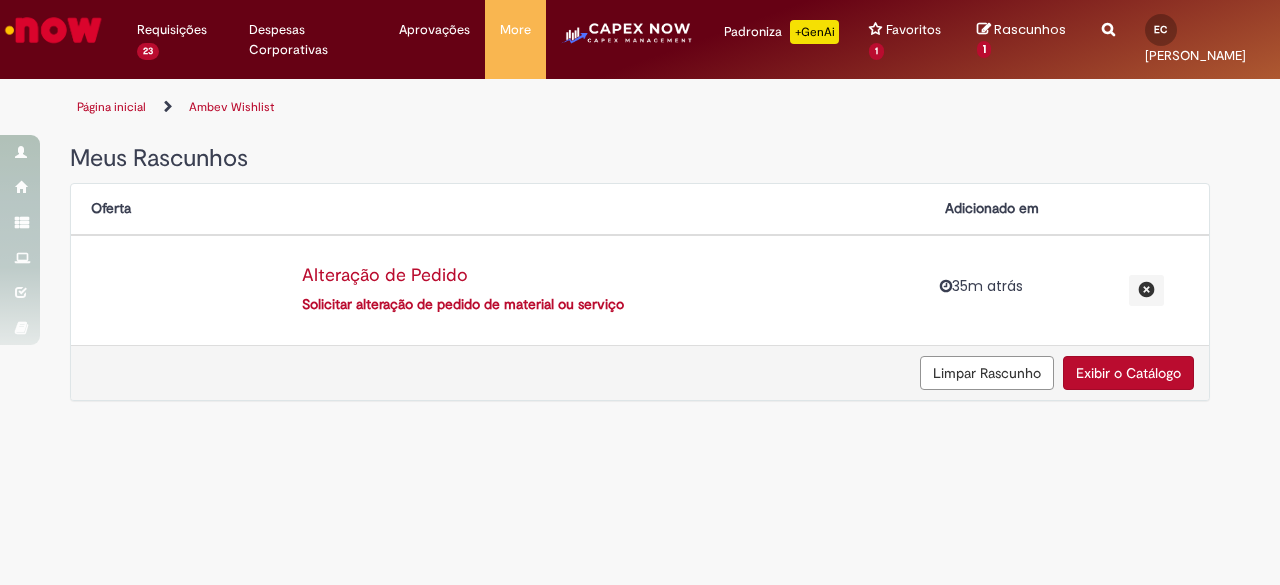 click on "Solicitar alteração de pedido de material ou serviço" at bounding box center [603, 305] 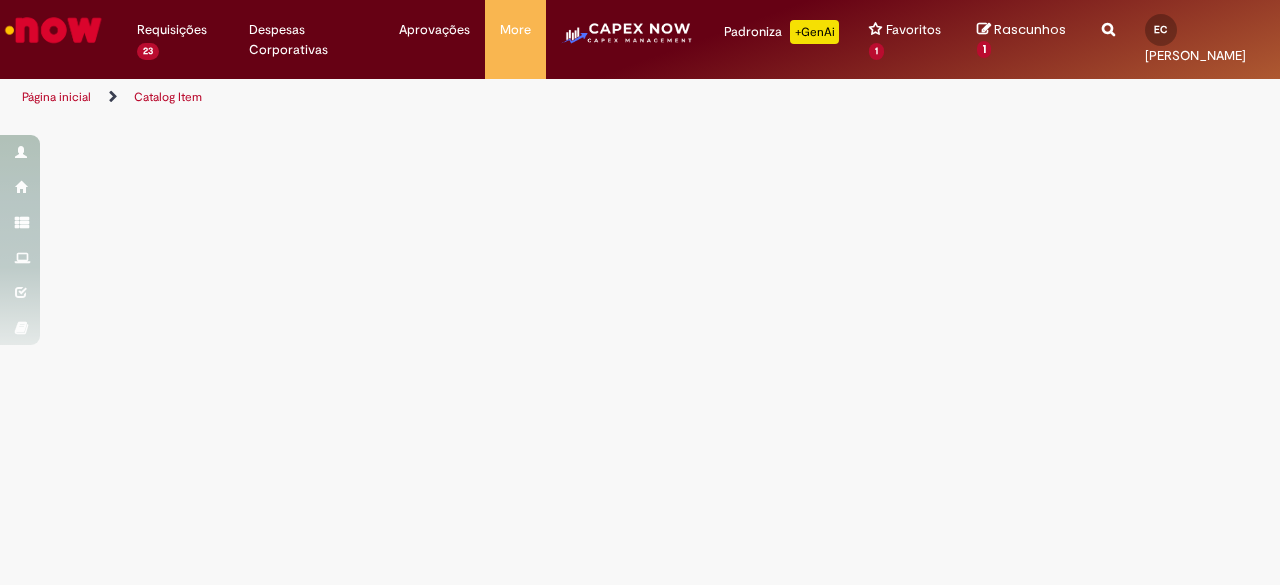select on "**********" 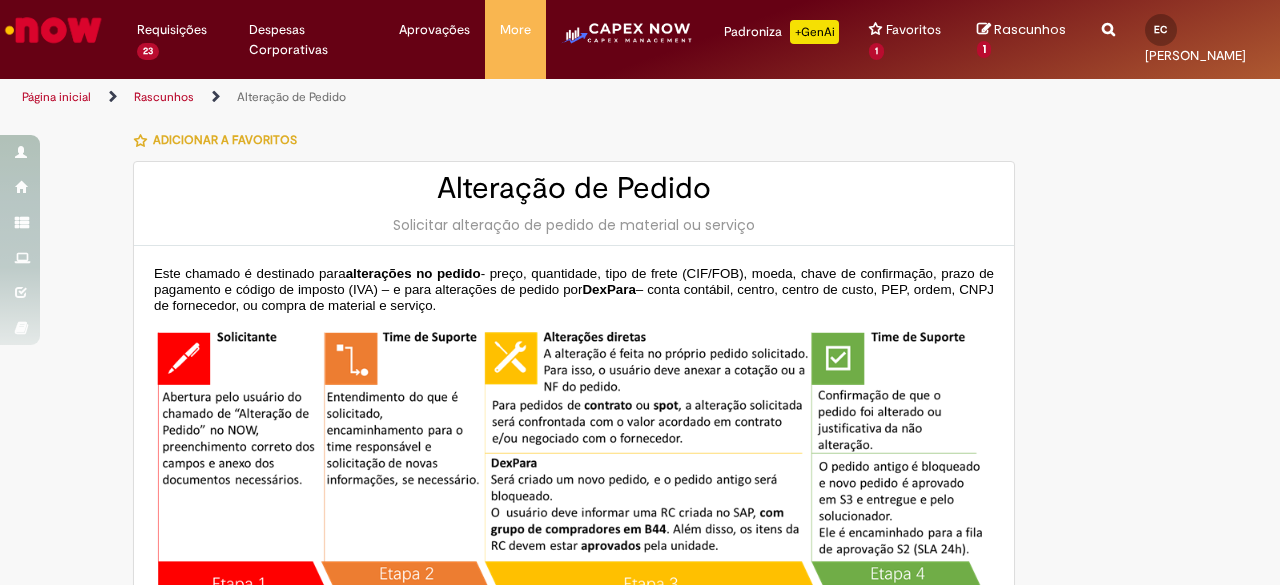 type on "**********" 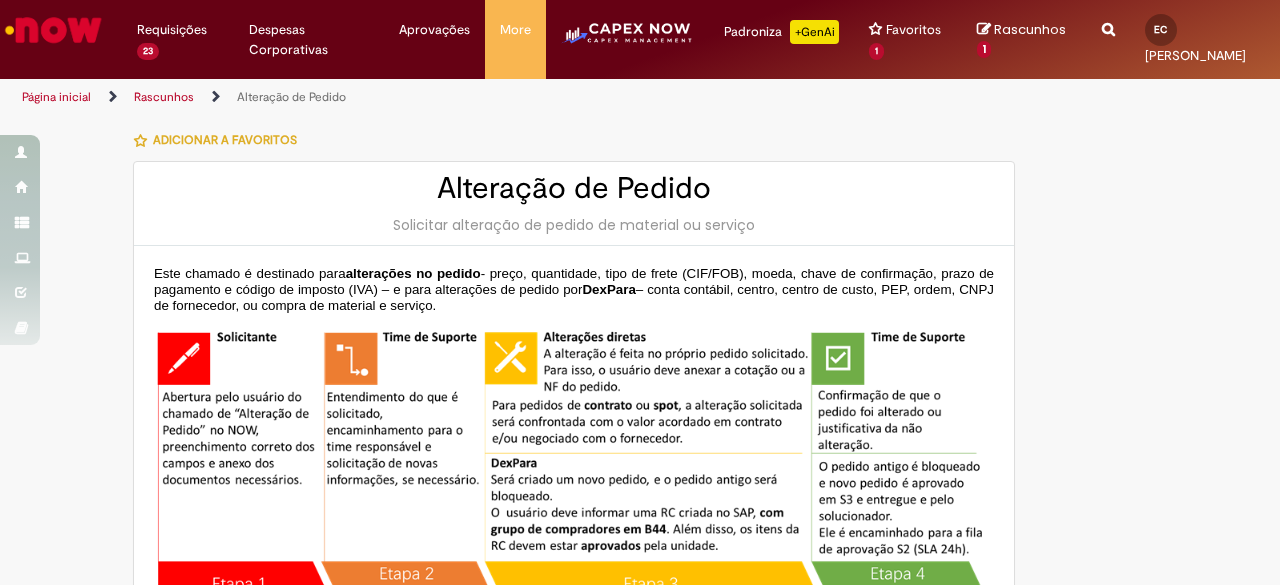 type on "**********" 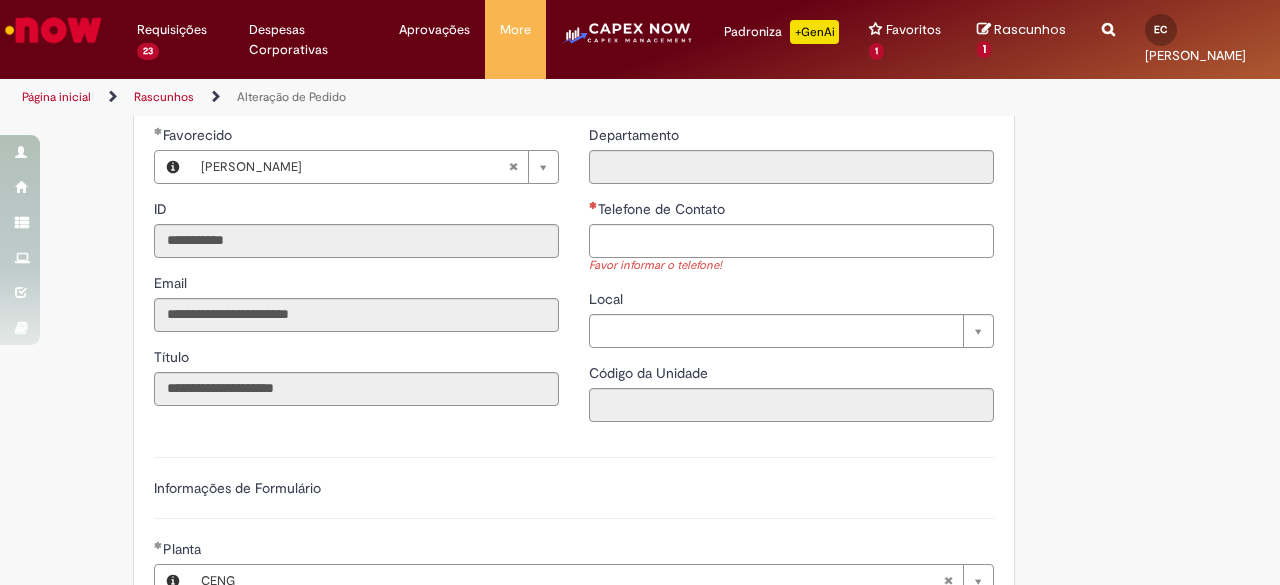 scroll, scrollTop: 867, scrollLeft: 0, axis: vertical 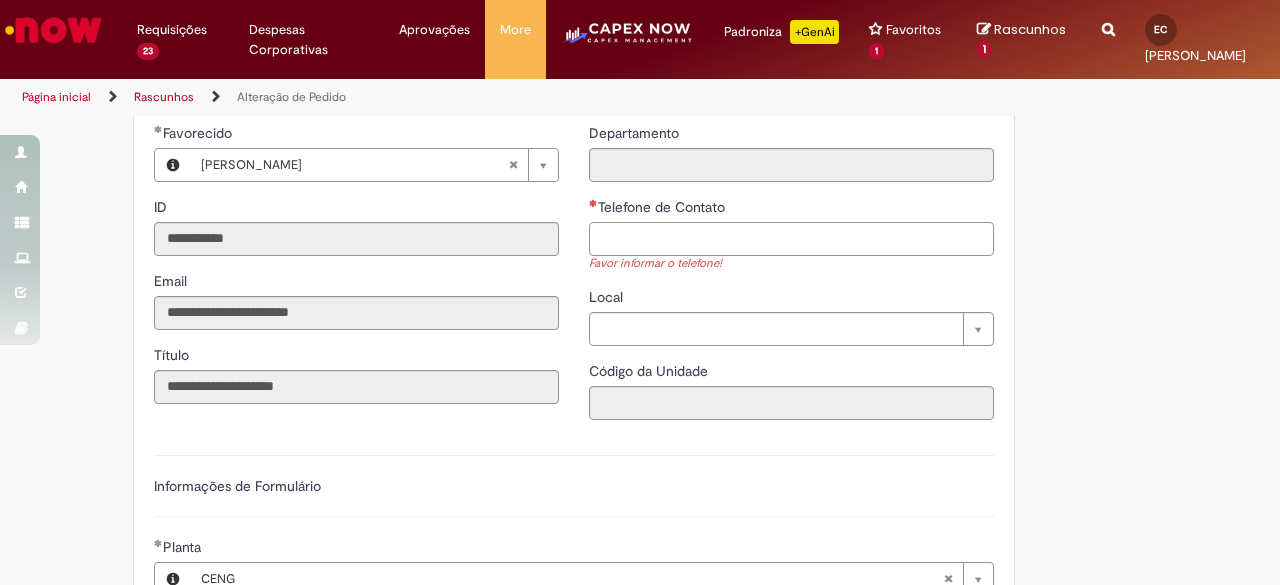 drag, startPoint x: 602, startPoint y: 242, endPoint x: 631, endPoint y: 251, distance: 30.364452 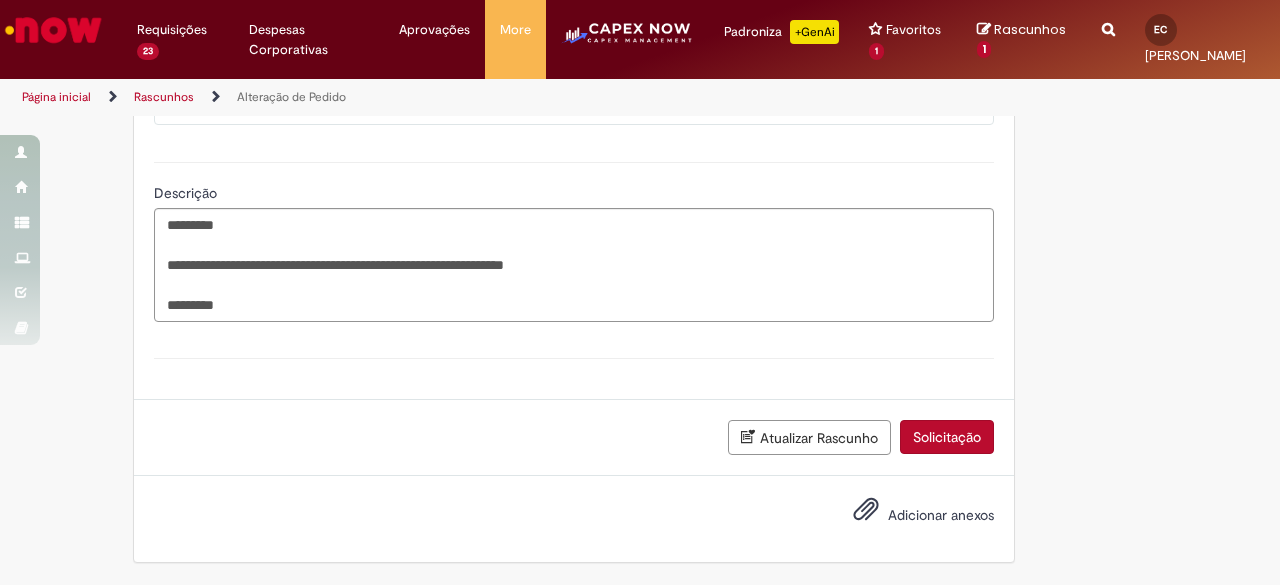 click on "Solicitação" at bounding box center [947, 437] 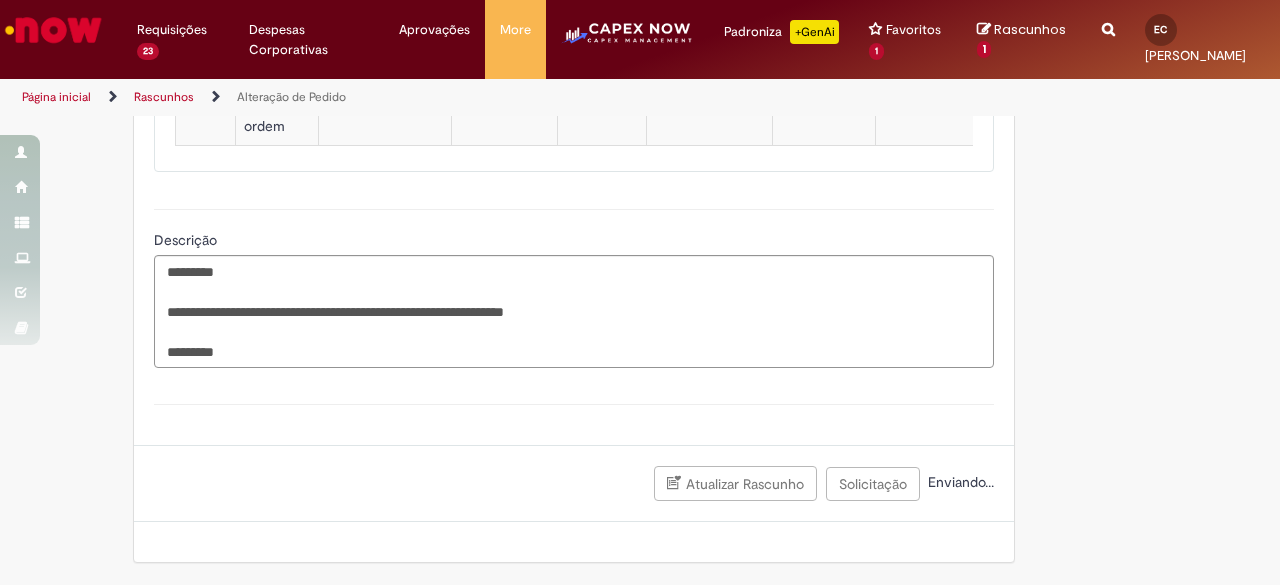 scroll, scrollTop: 1805, scrollLeft: 0, axis: vertical 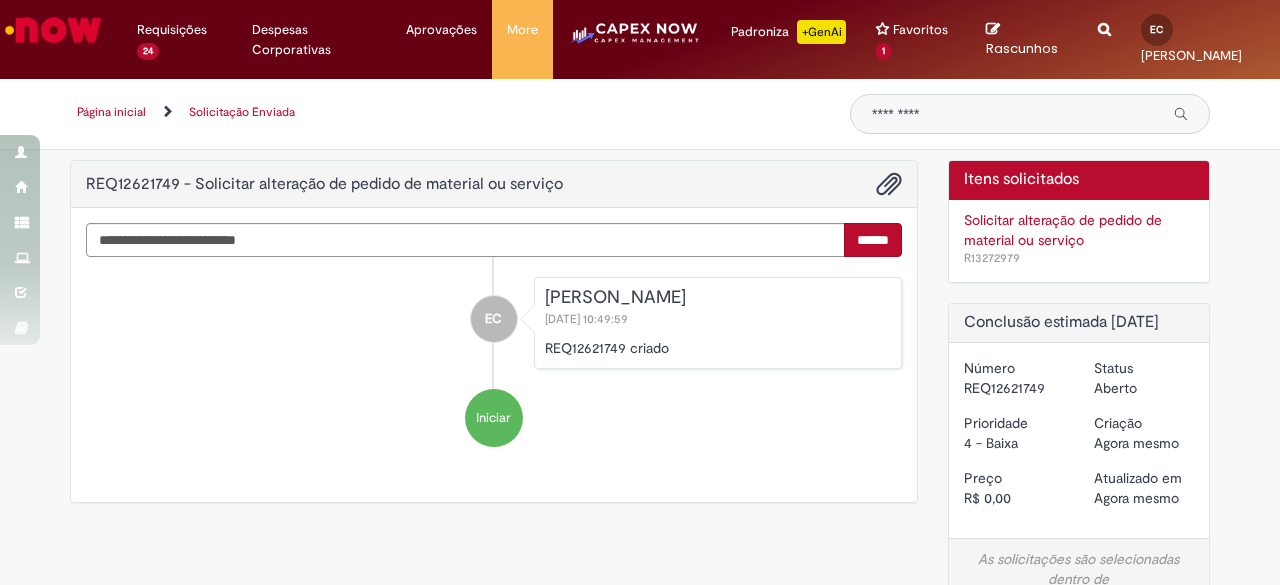 click on "**********" at bounding box center [1104, 39] 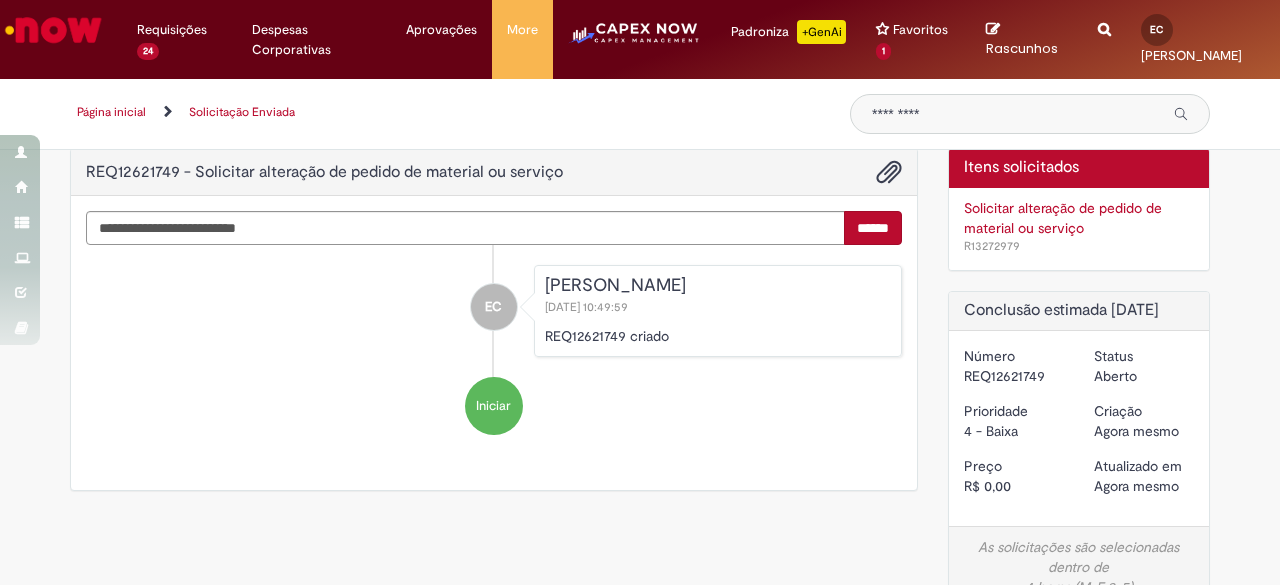 scroll, scrollTop: 0, scrollLeft: 0, axis: both 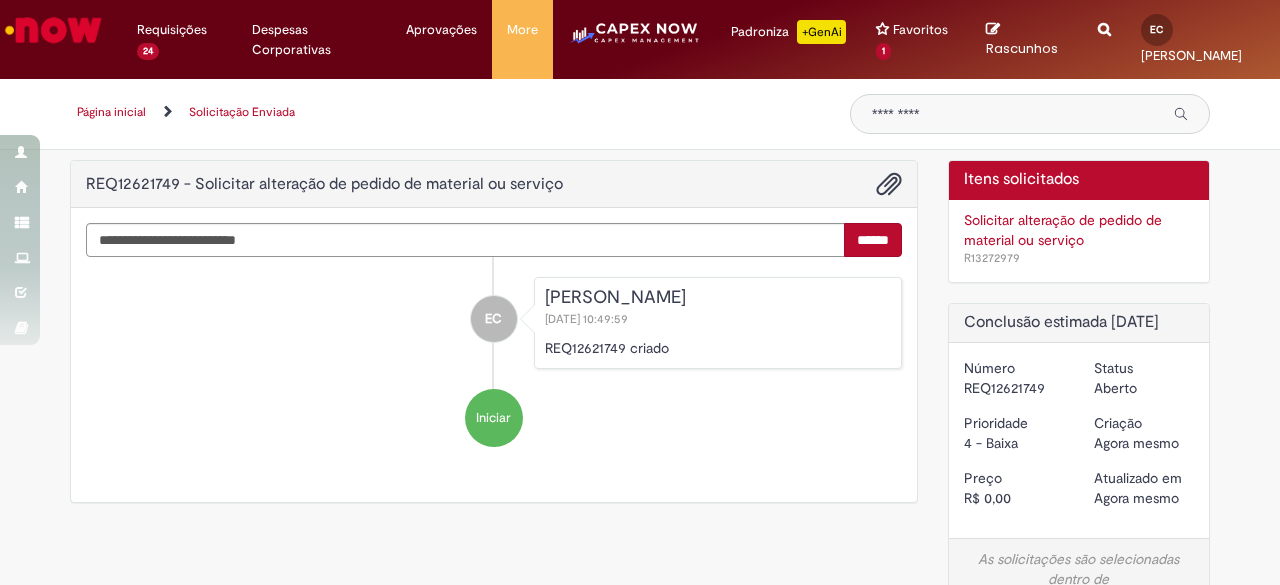 drag, startPoint x: 1039, startPoint y: 387, endPoint x: 953, endPoint y: 387, distance: 86 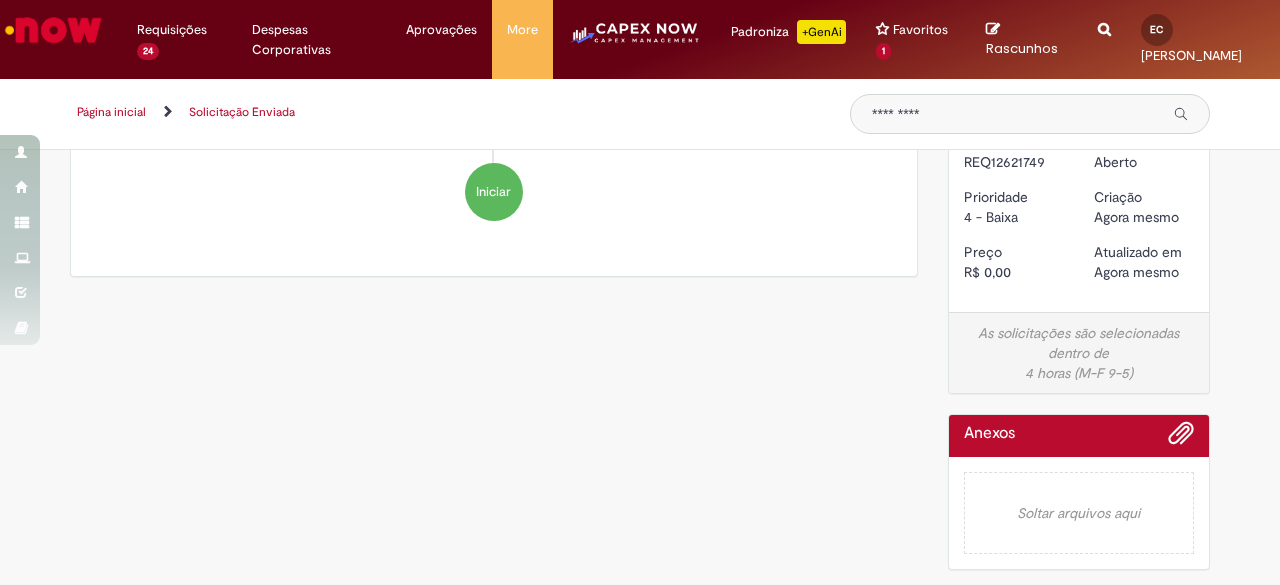 scroll, scrollTop: 0, scrollLeft: 0, axis: both 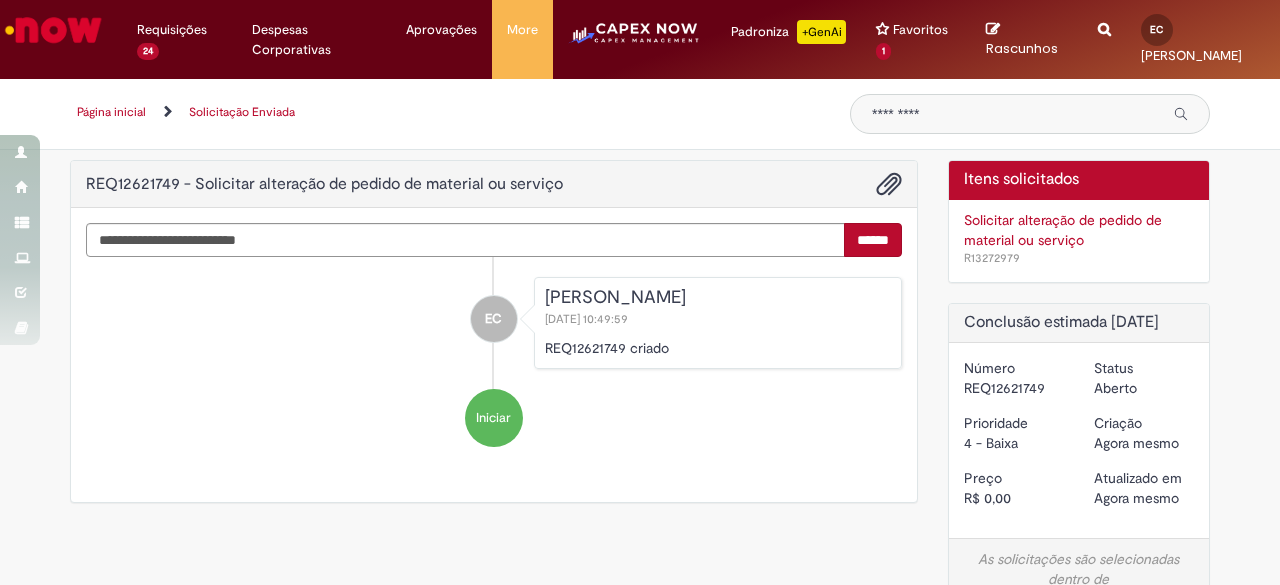click on "**********" at bounding box center (1104, 39) 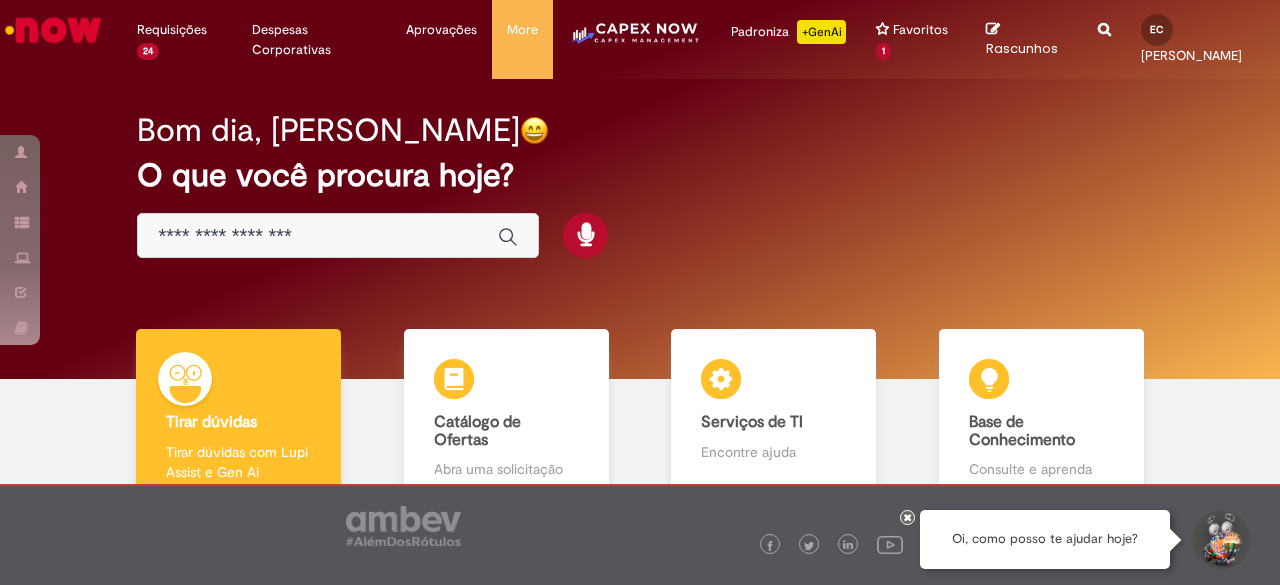 click at bounding box center [318, 236] 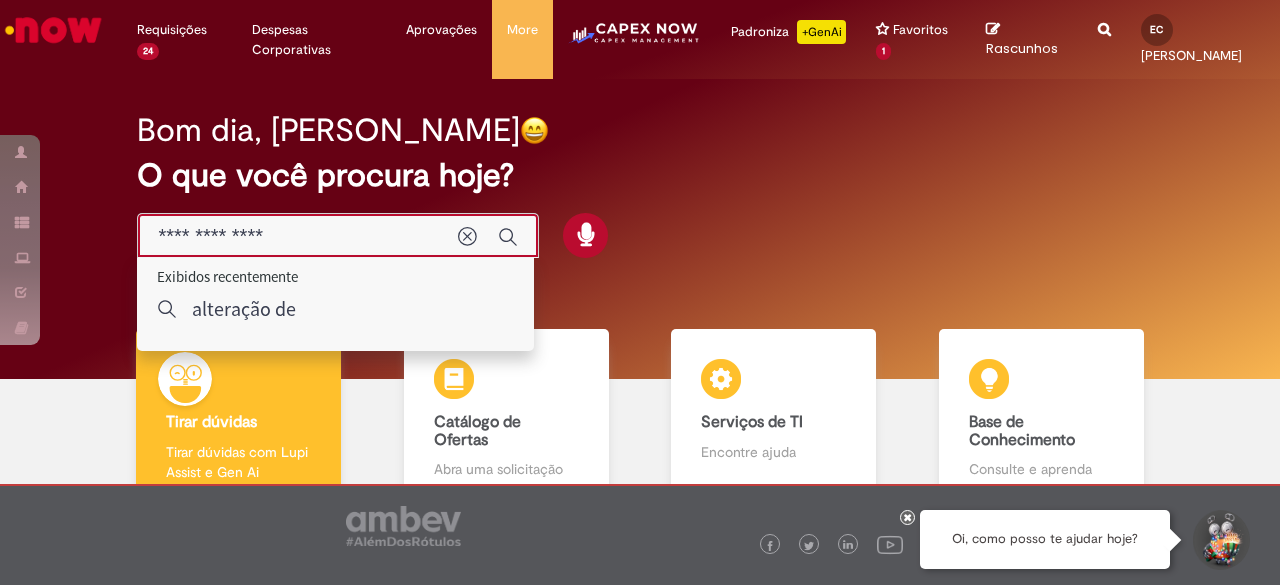 type on "**********" 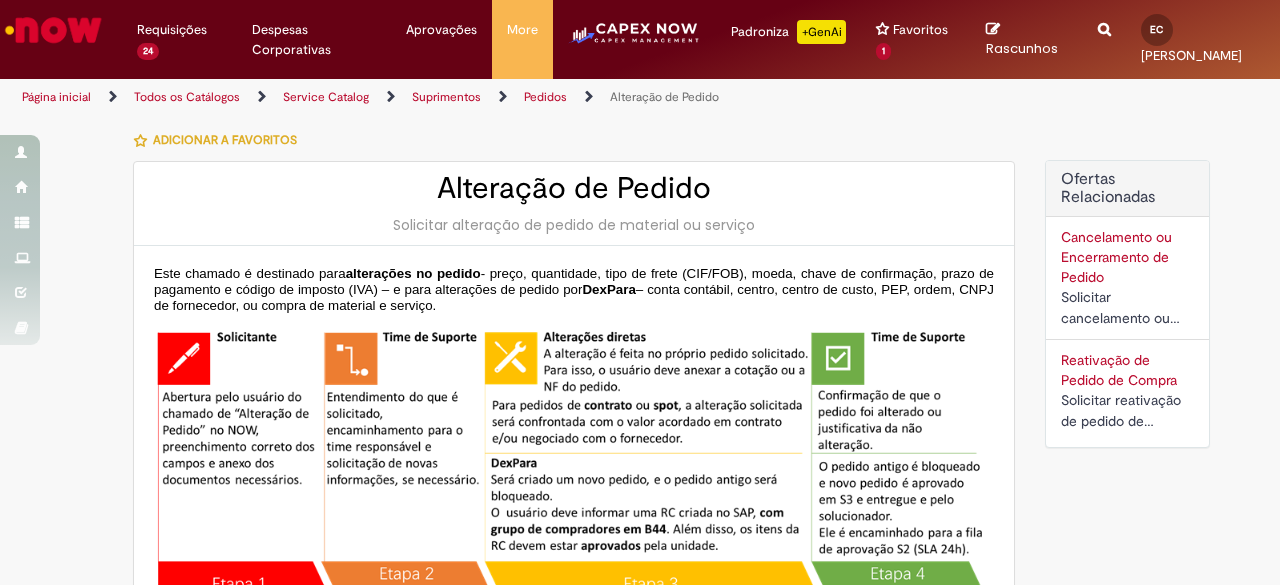 type on "**********" 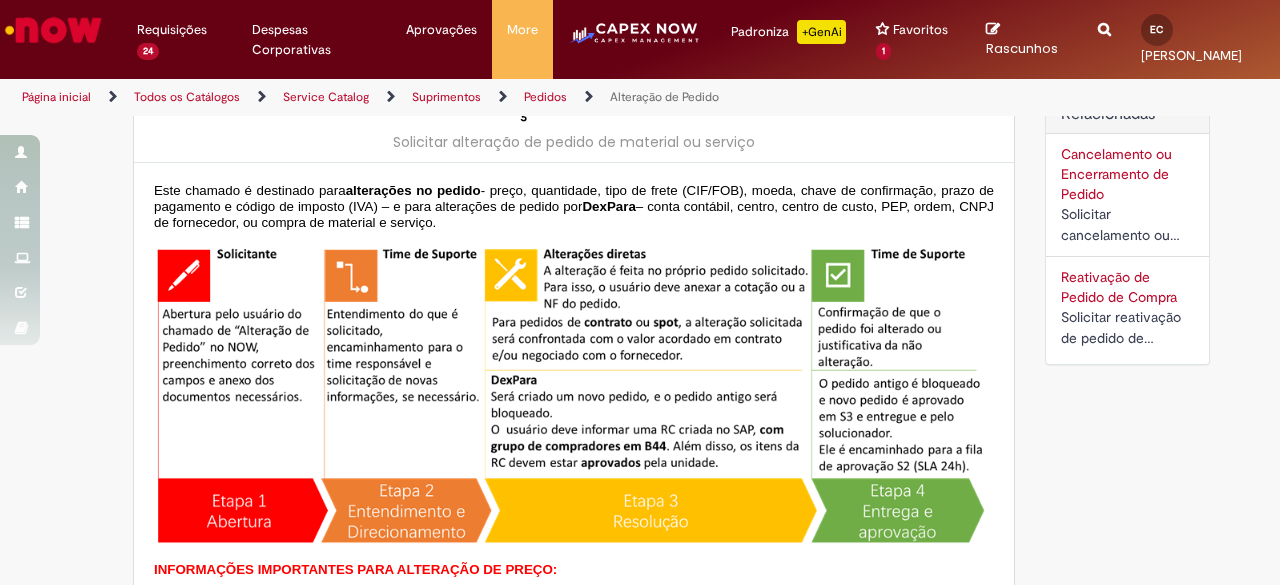 scroll, scrollTop: 0, scrollLeft: 0, axis: both 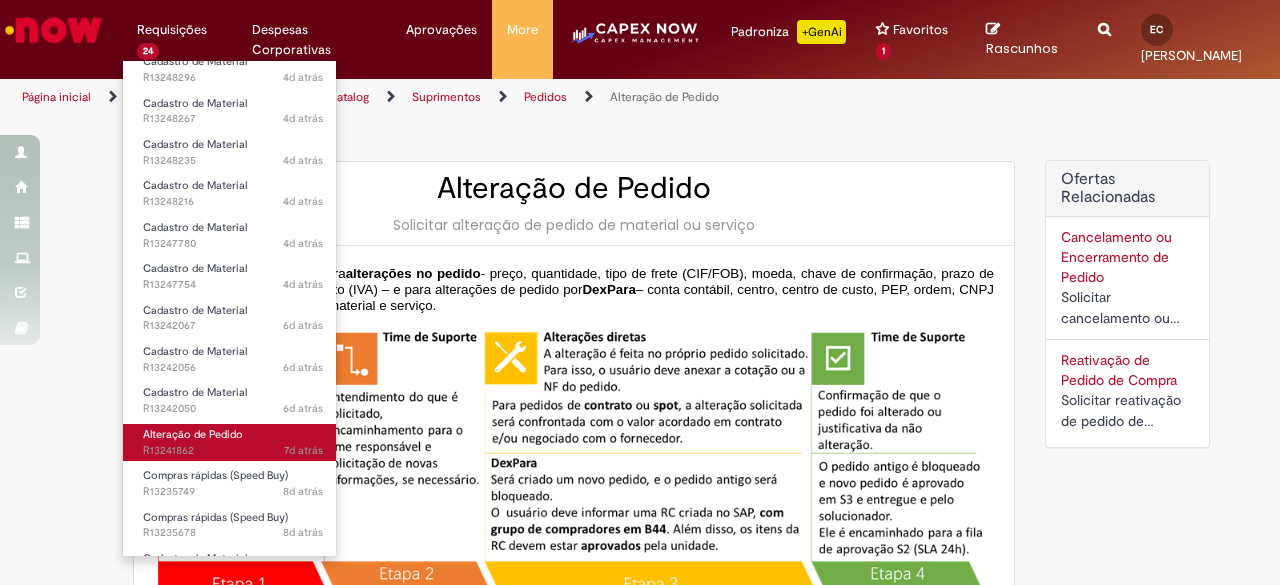 click on "7d atrás 7 dias atrás  R13241862" at bounding box center (233, 451) 